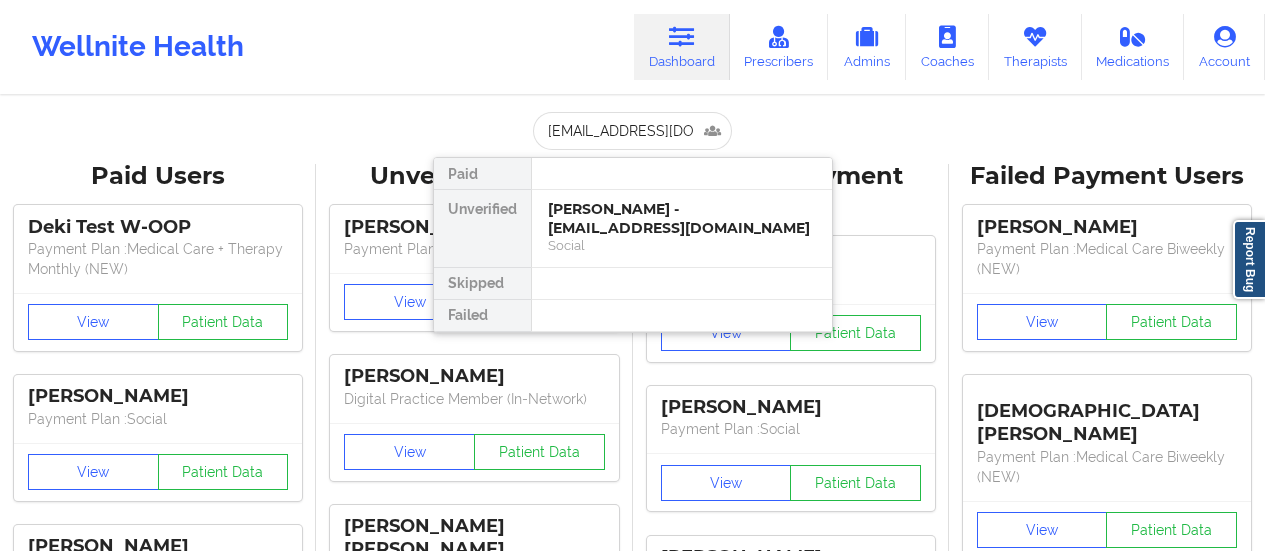 scroll, scrollTop: 0, scrollLeft: 0, axis: both 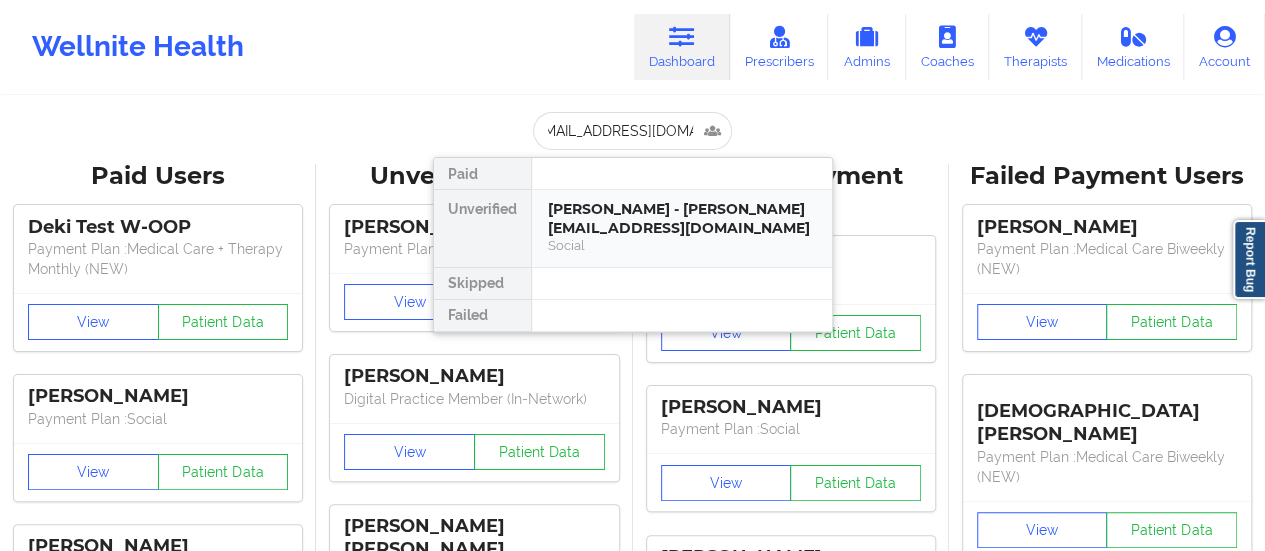 click on "Social" at bounding box center [682, 245] 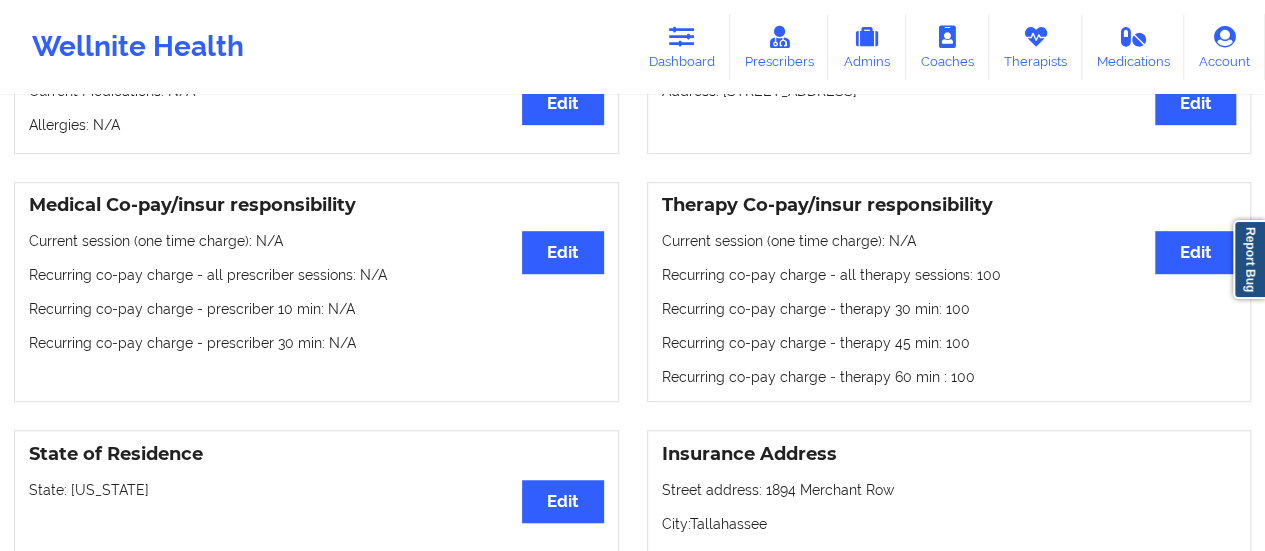 scroll, scrollTop: 519, scrollLeft: 0, axis: vertical 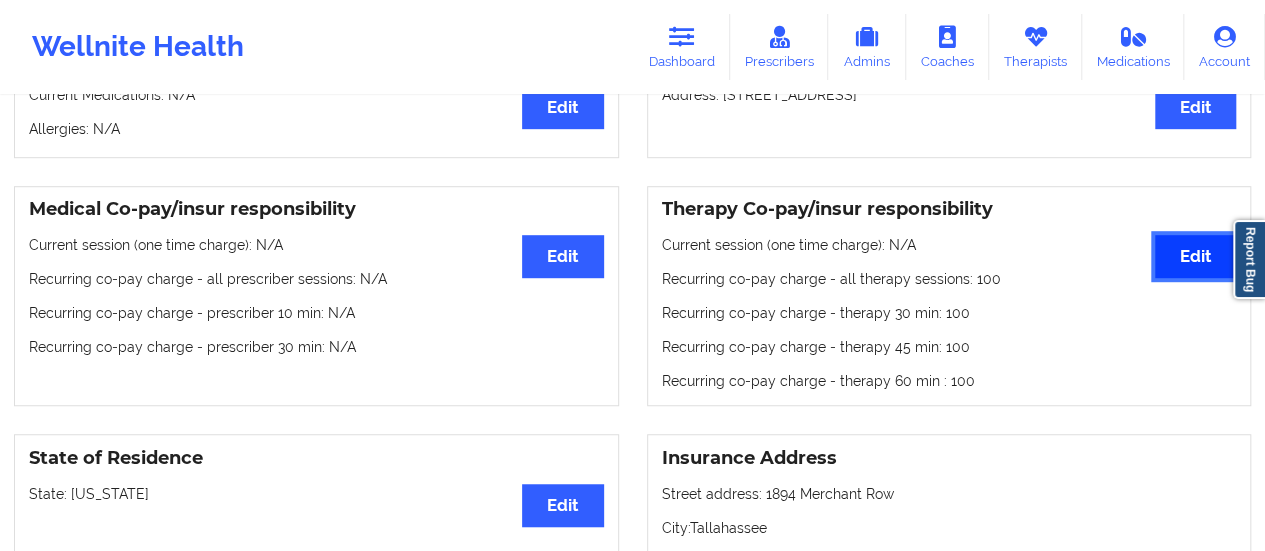 click on "Edit" at bounding box center (1195, 256) 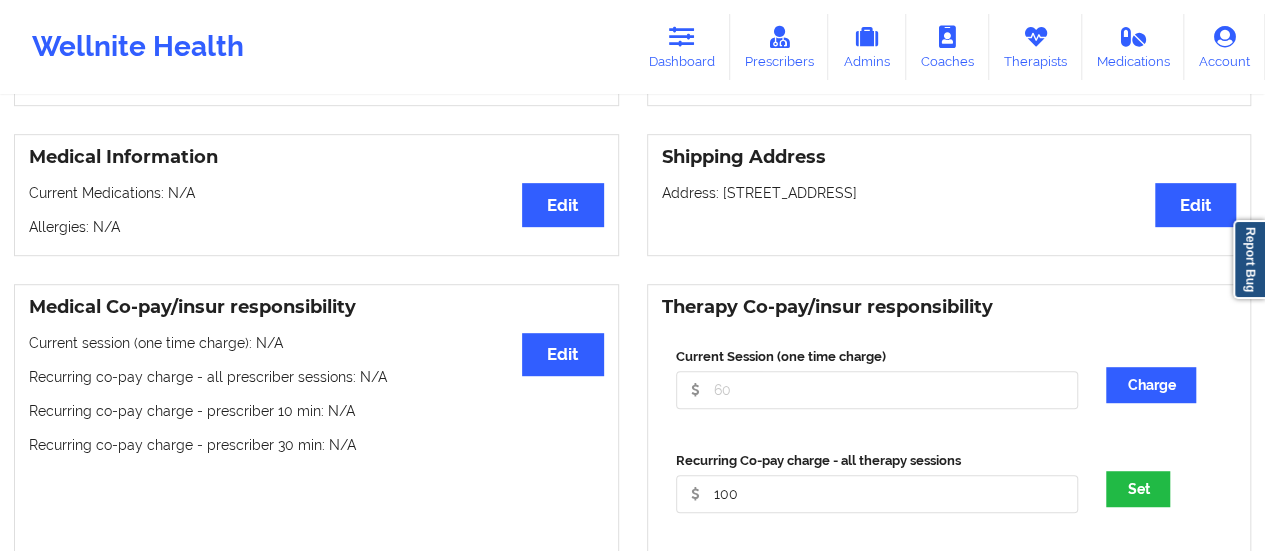 scroll, scrollTop: 424, scrollLeft: 0, axis: vertical 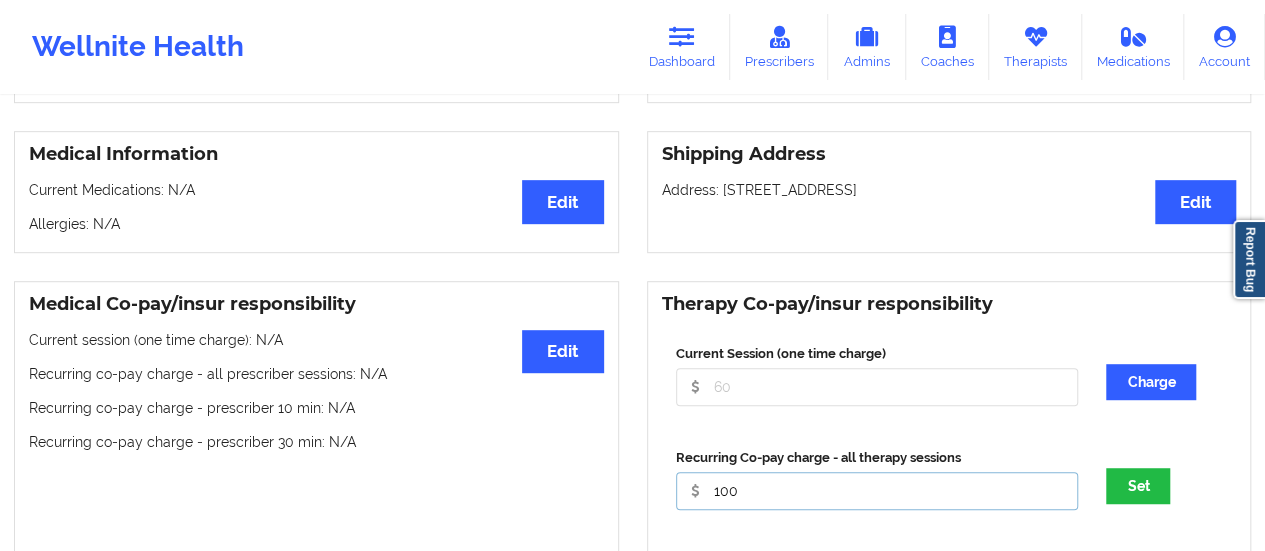 click on "100" at bounding box center (877, 387) 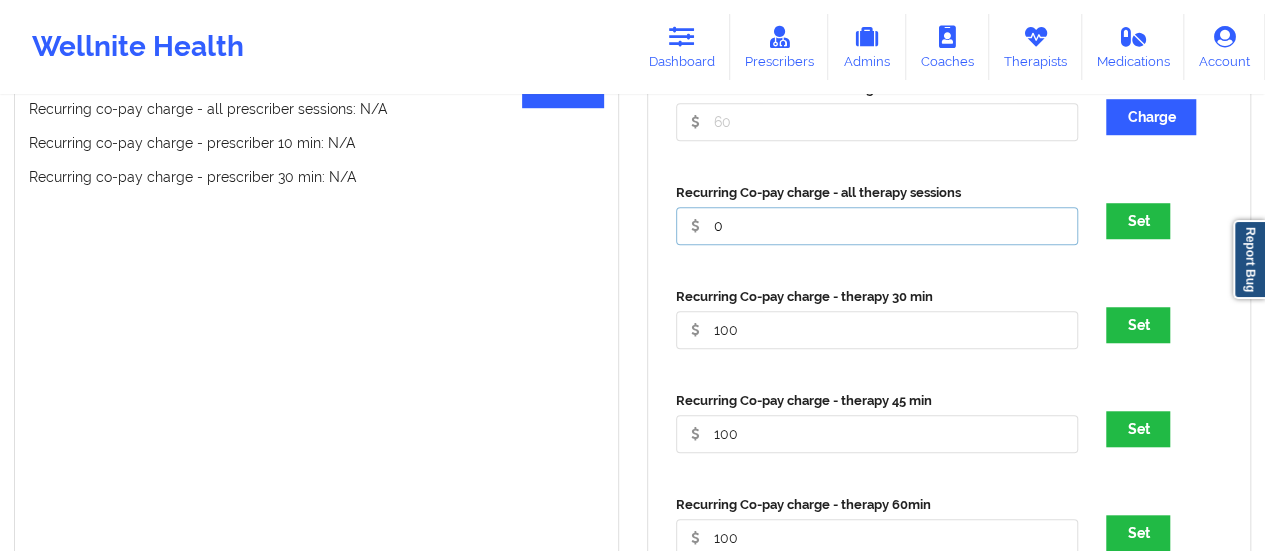 scroll, scrollTop: 690, scrollLeft: 0, axis: vertical 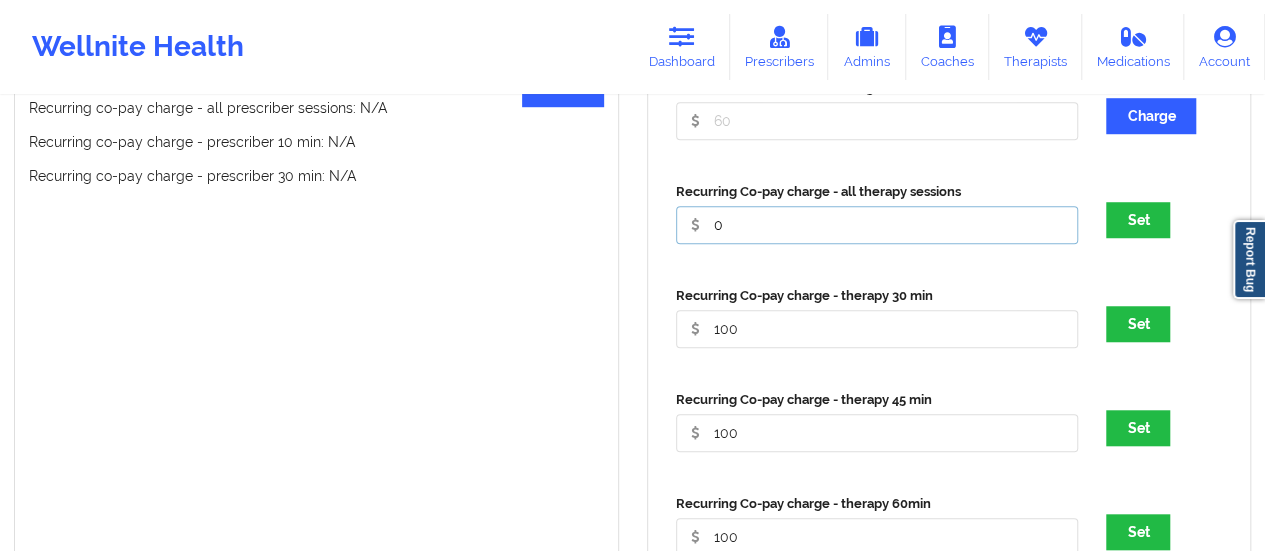 type on "0" 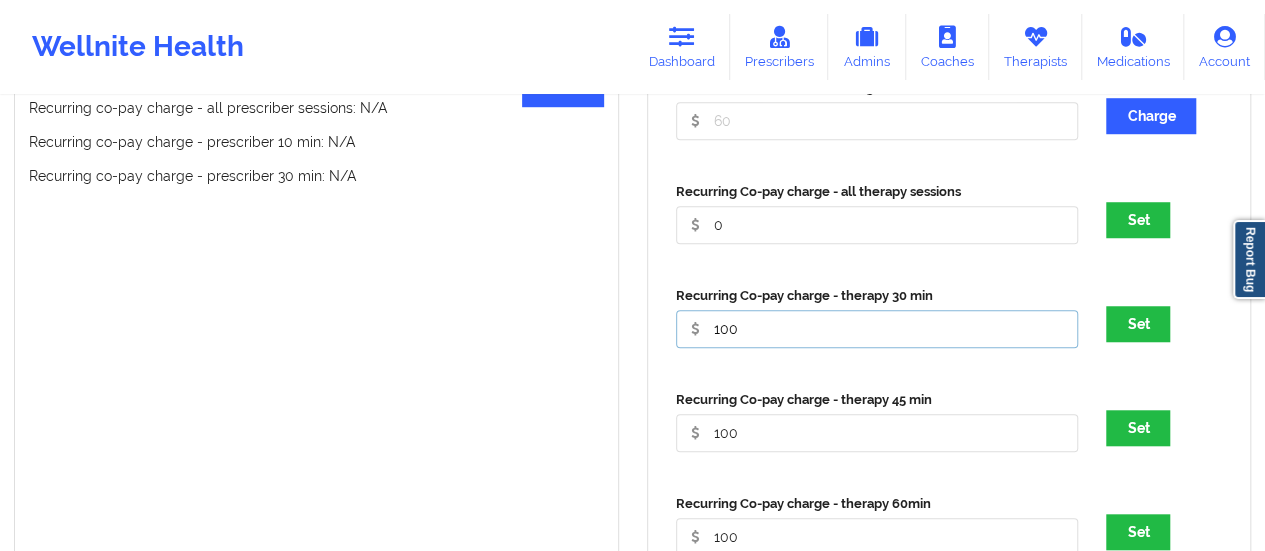 click on "100" at bounding box center (877, 121) 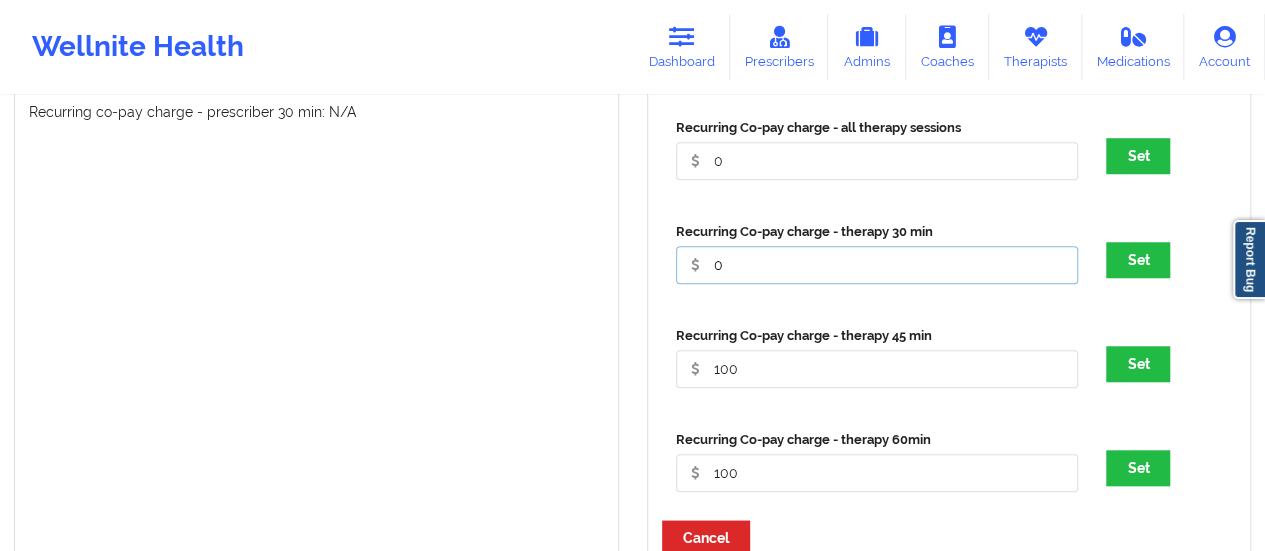 scroll, scrollTop: 756, scrollLeft: 0, axis: vertical 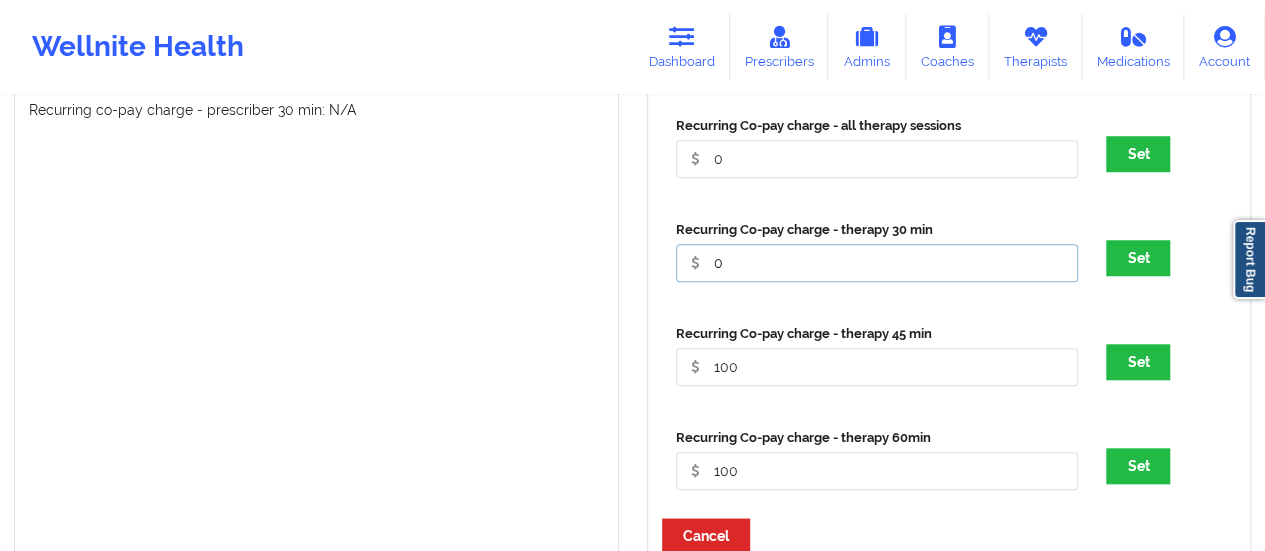 type on "0" 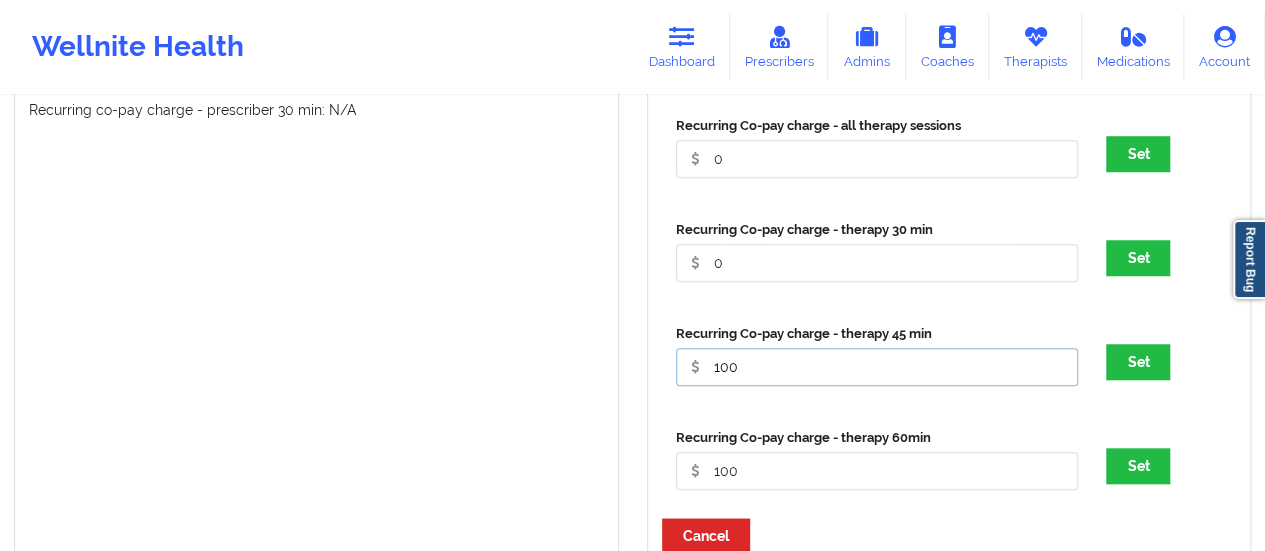click on "100" at bounding box center [877, 55] 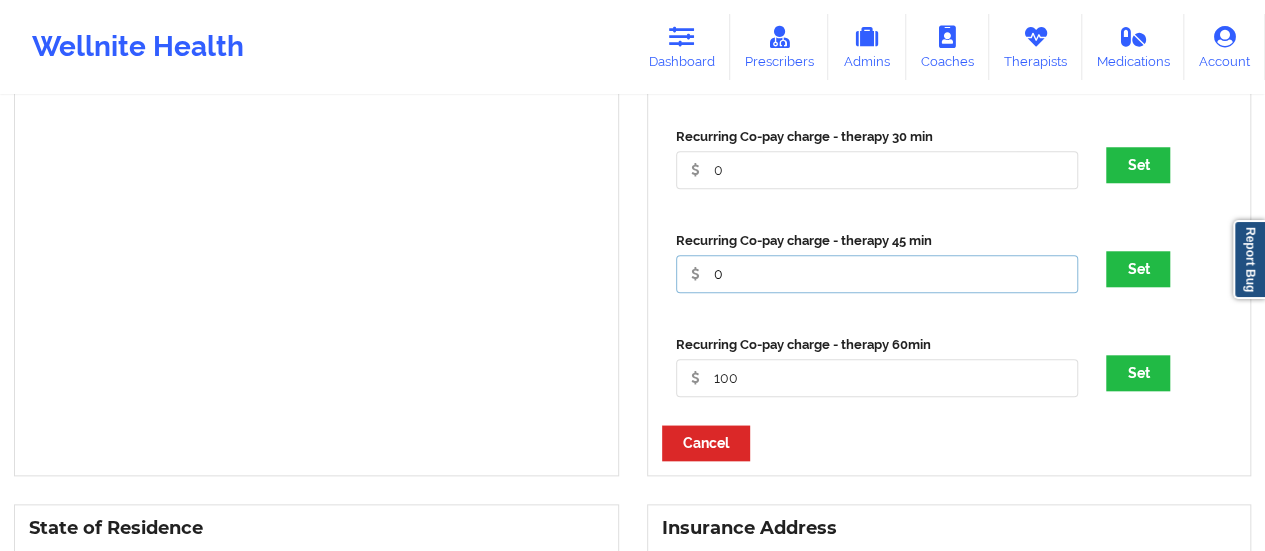scroll, scrollTop: 850, scrollLeft: 0, axis: vertical 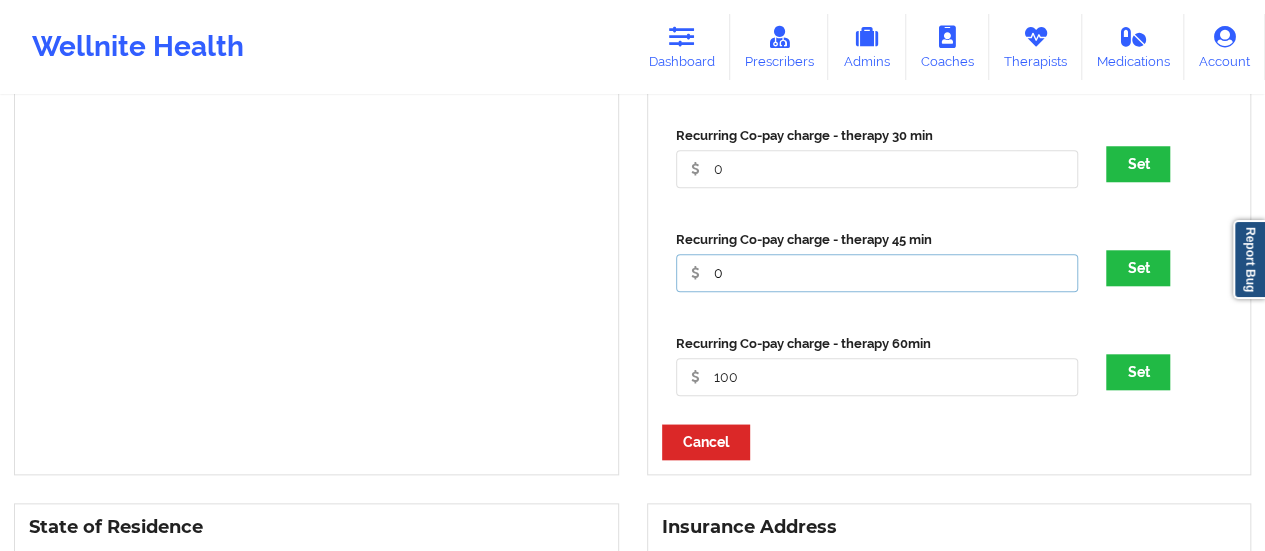 type on "0" 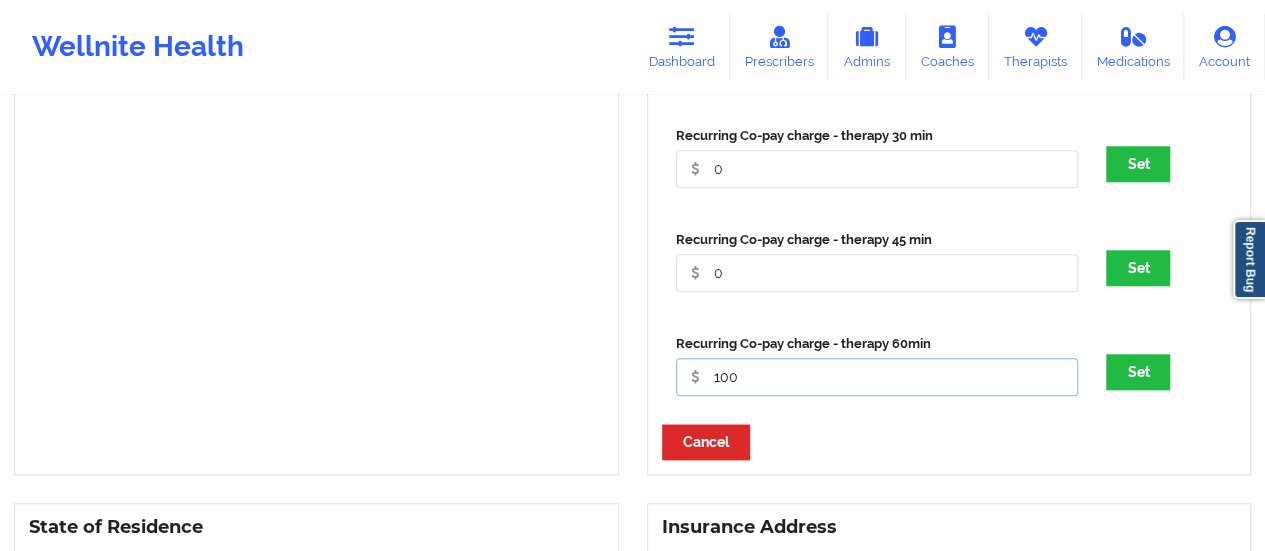 click on "100" at bounding box center [877, -39] 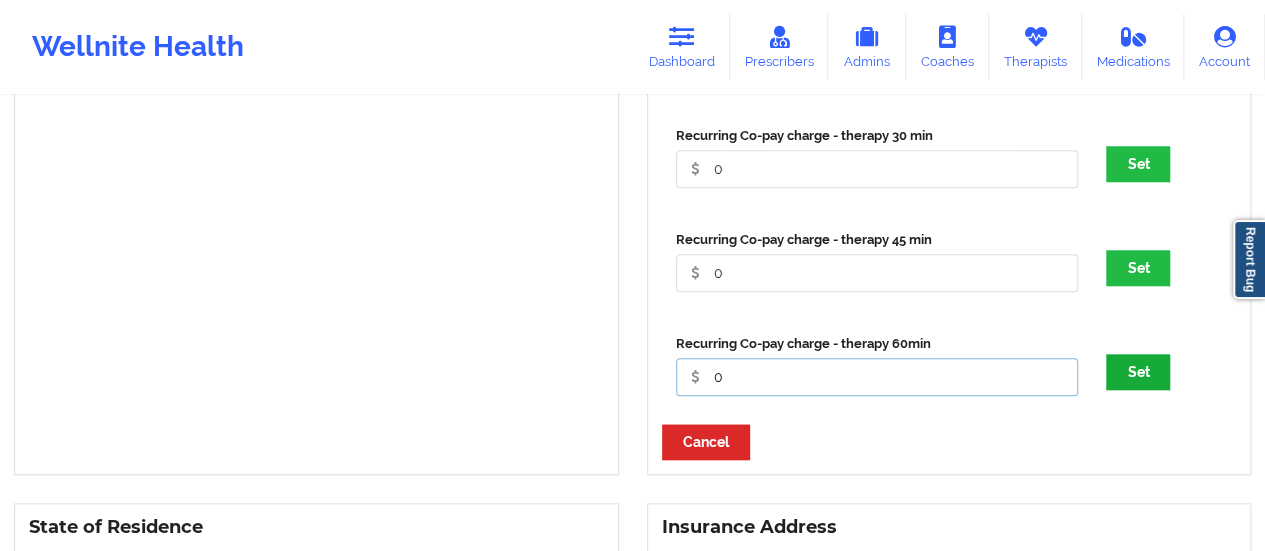 type on "0" 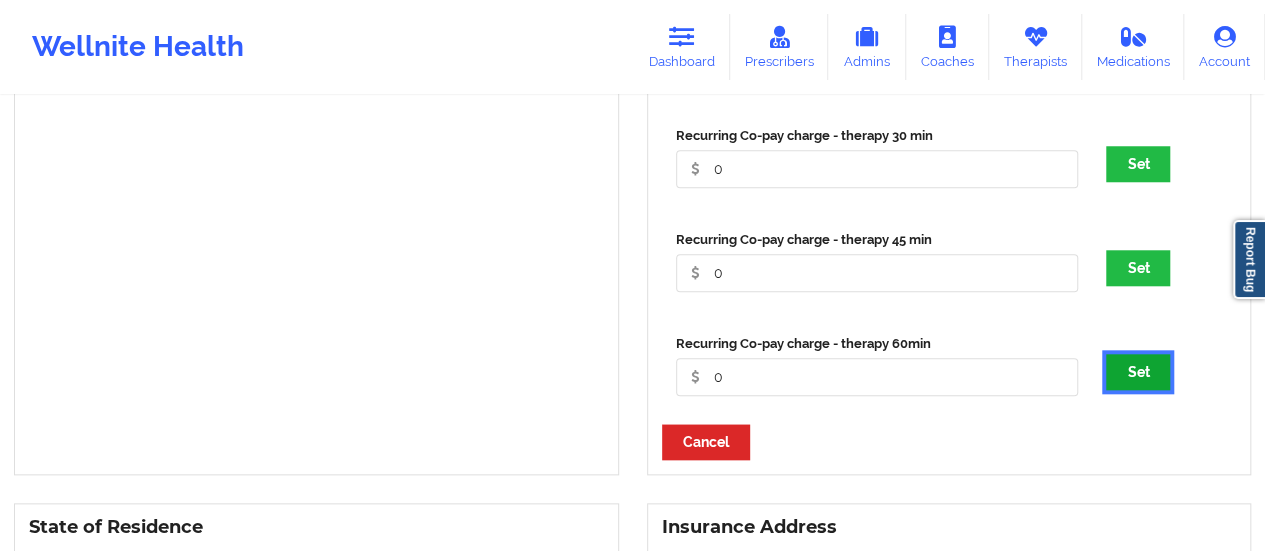click on "Set" at bounding box center [1138, 372] 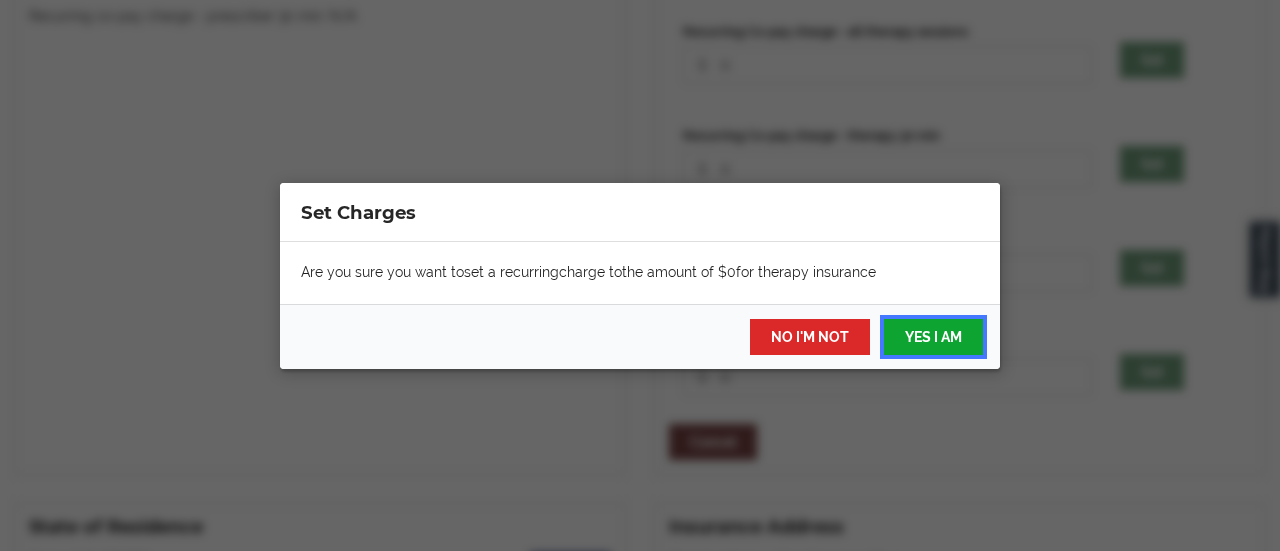 click on "YES I AM" at bounding box center [933, 337] 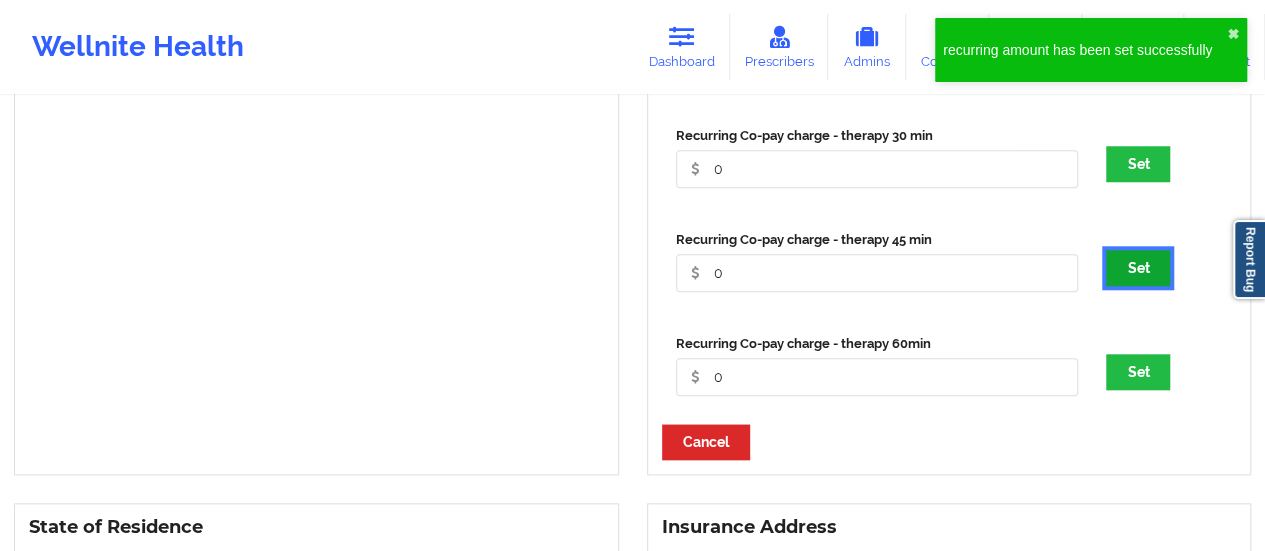 click on "Set" at bounding box center (1138, 268) 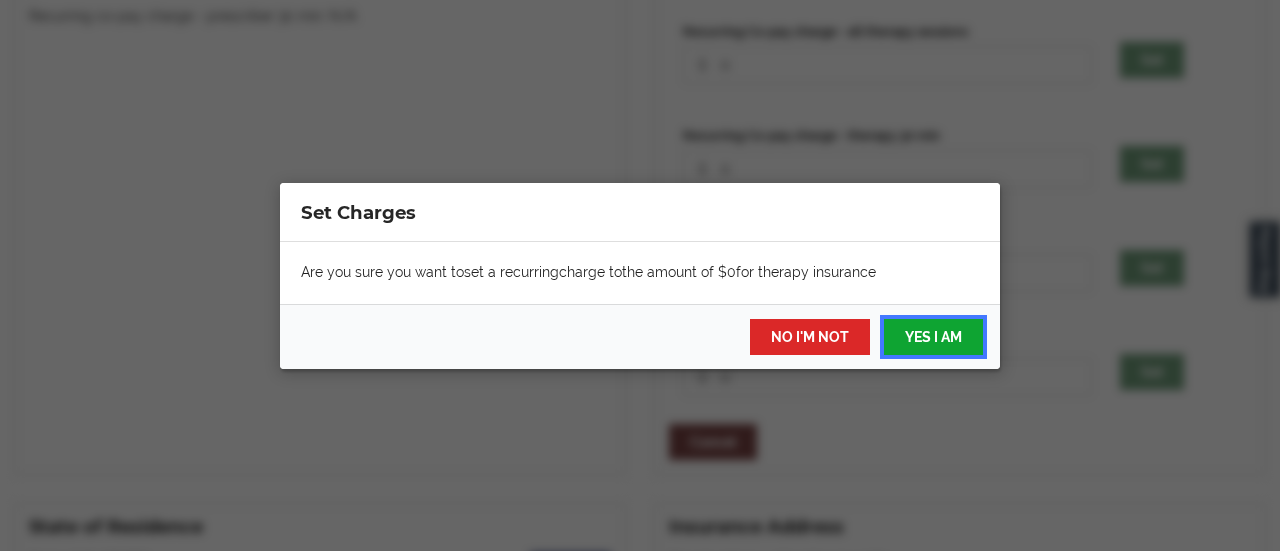 click on "YES I AM" at bounding box center (933, 337) 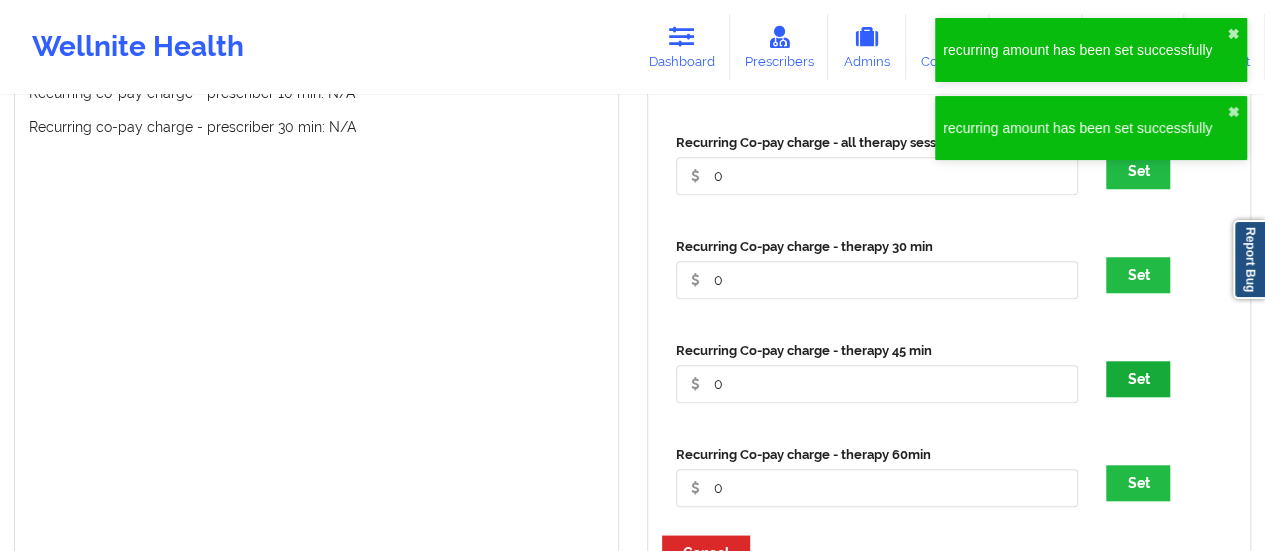 scroll, scrollTop: 702, scrollLeft: 0, axis: vertical 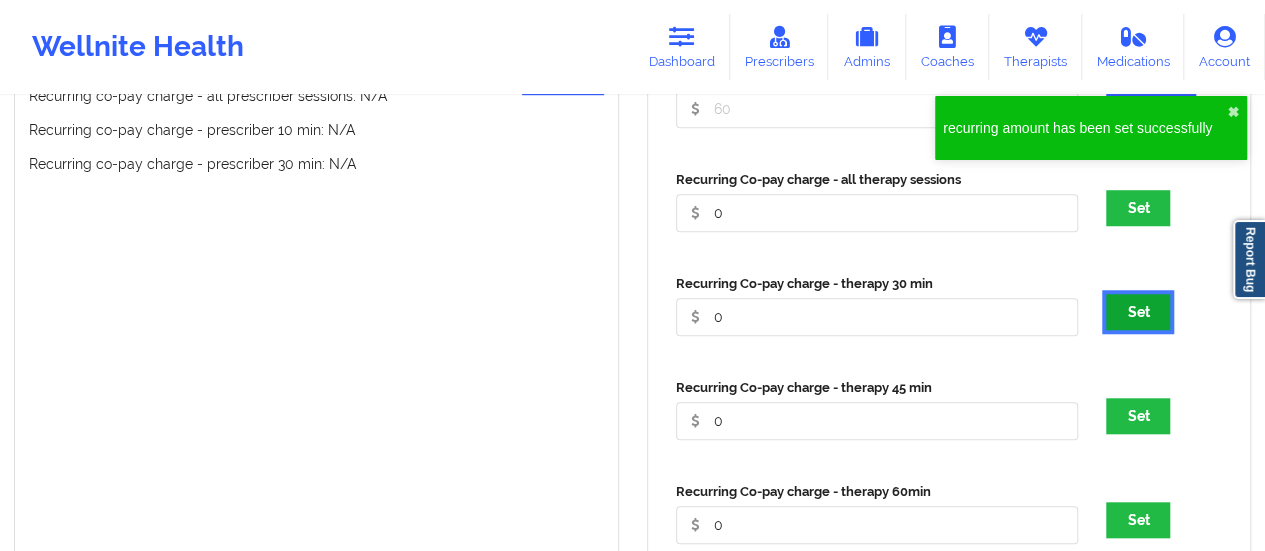 click on "Set" at bounding box center [1138, 312] 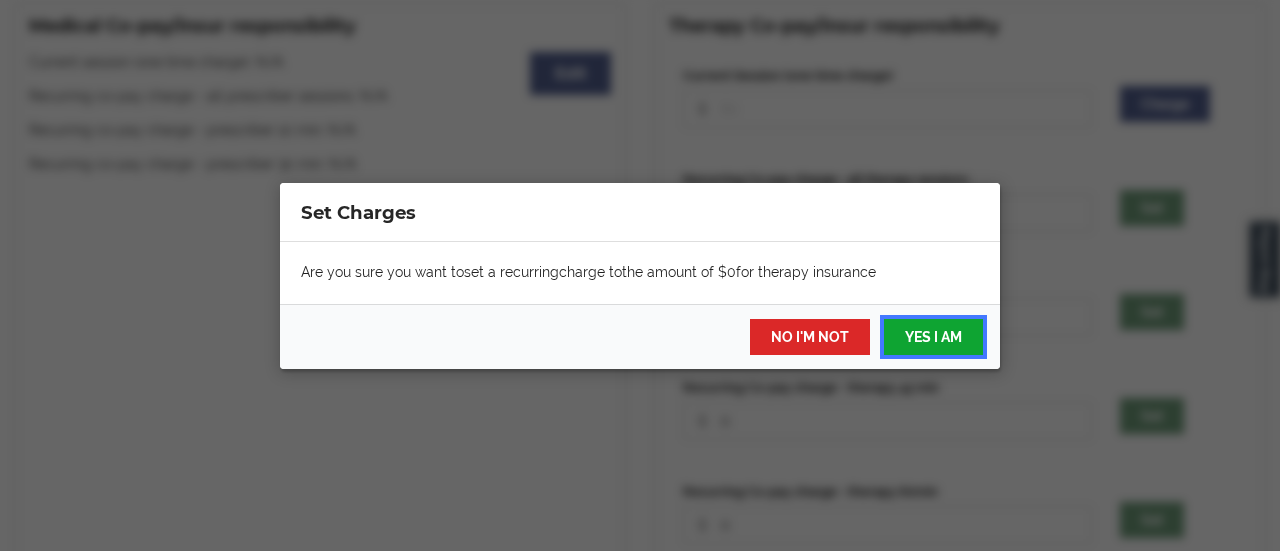 click on "YES I AM" at bounding box center (933, 337) 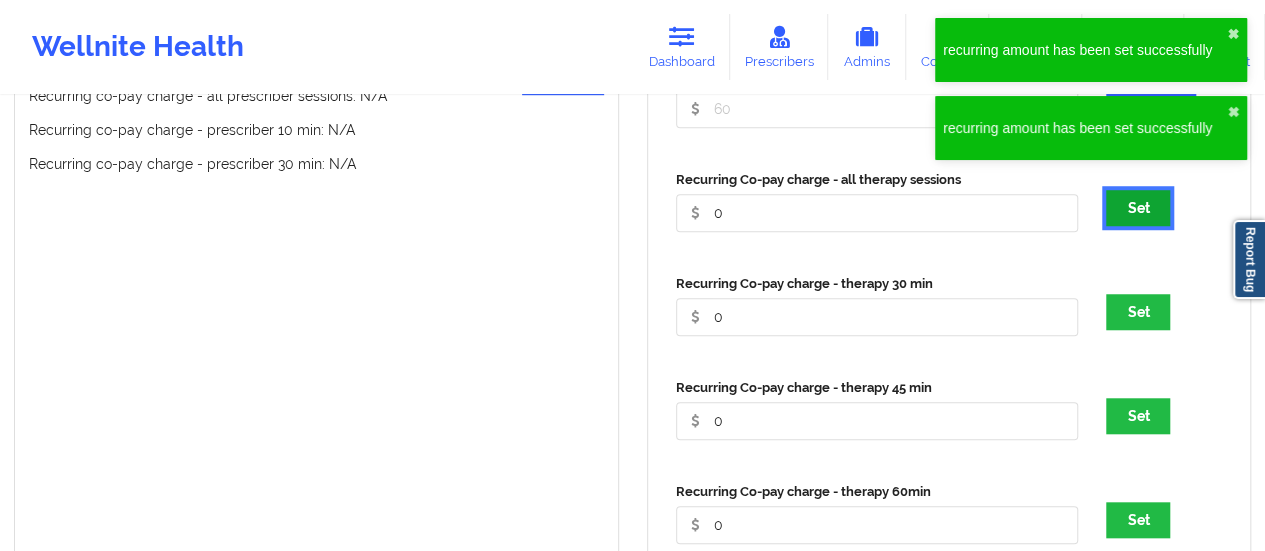 click on "Set" at bounding box center (1138, 208) 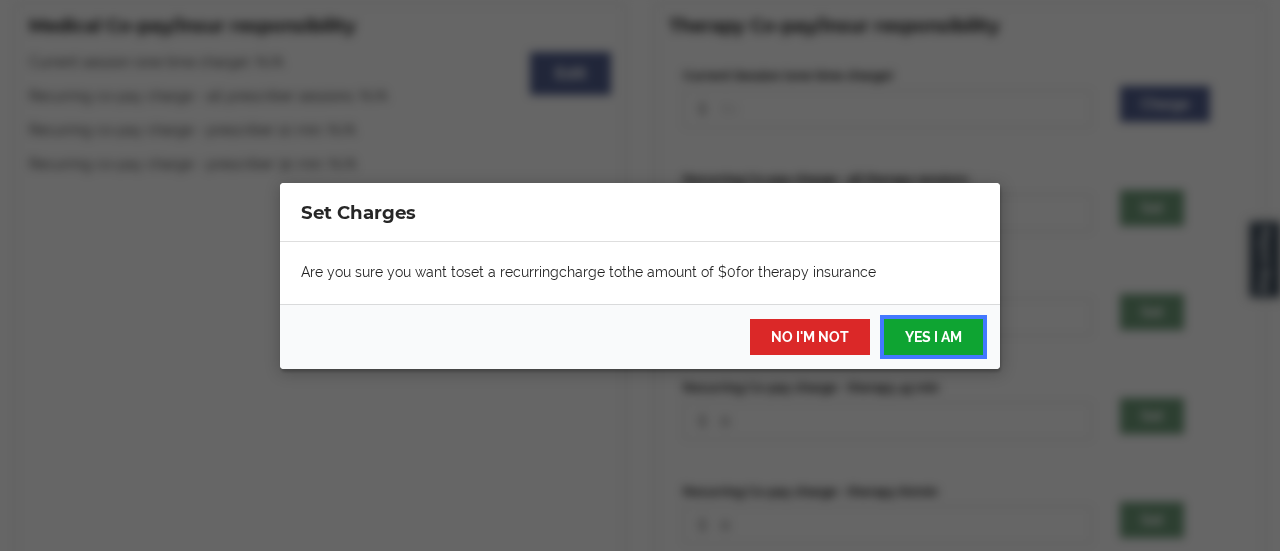 click on "YES I AM" at bounding box center [933, 337] 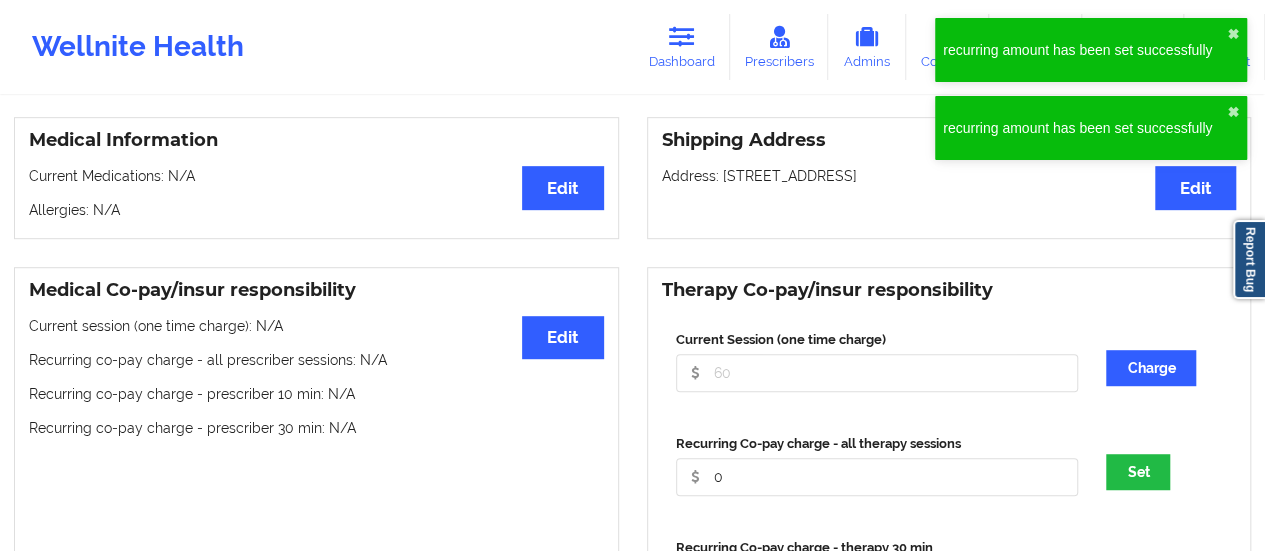 scroll, scrollTop: 405, scrollLeft: 0, axis: vertical 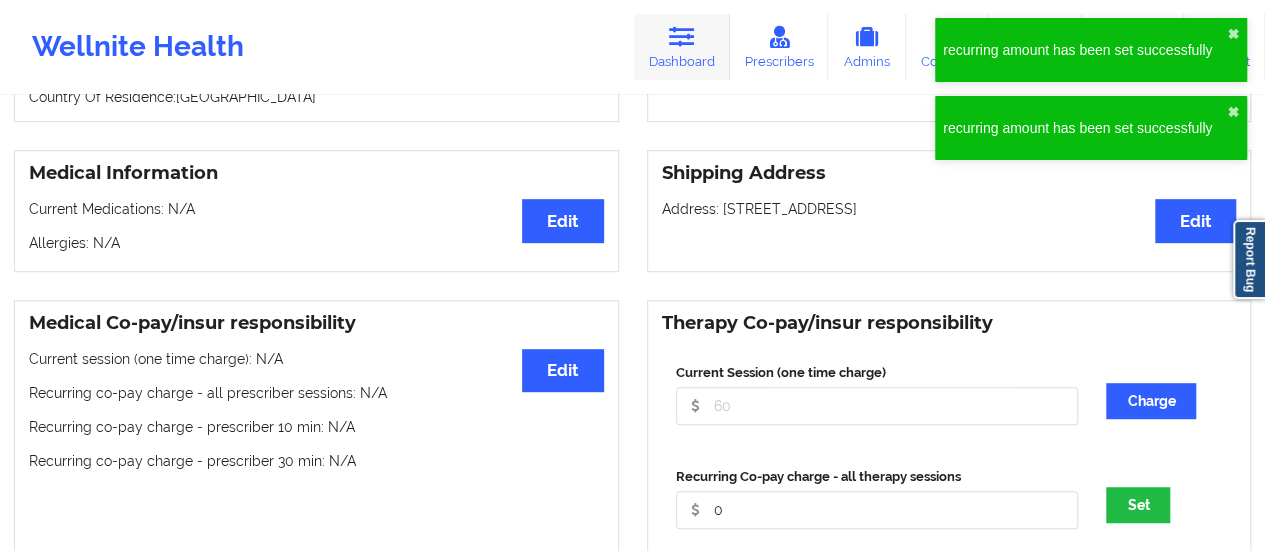 click on "Dashboard" at bounding box center (682, 47) 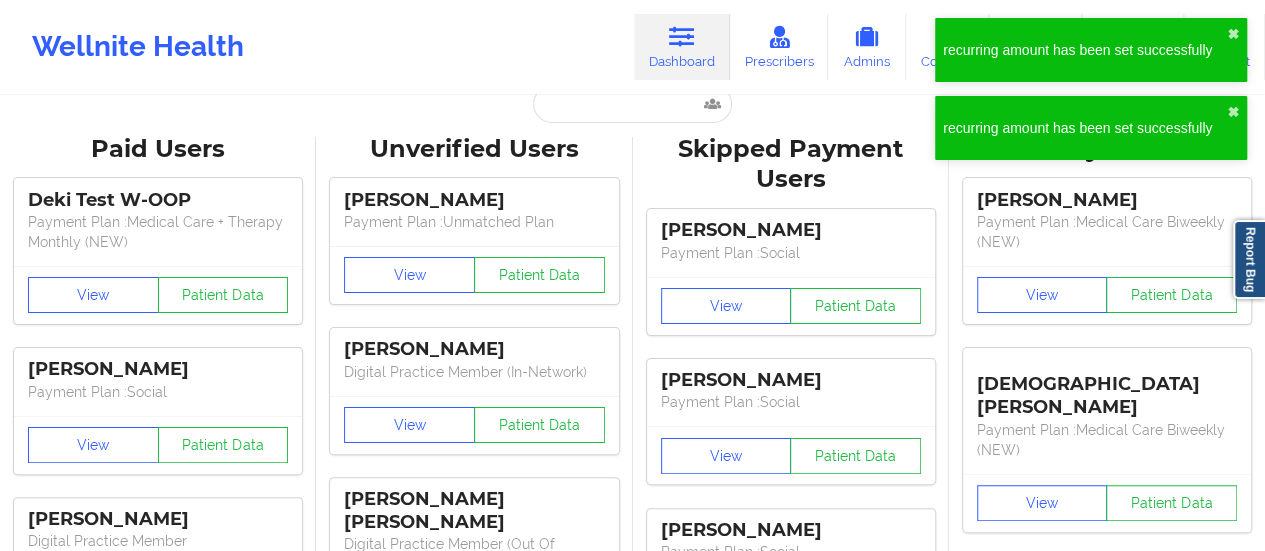 scroll, scrollTop: 0, scrollLeft: 0, axis: both 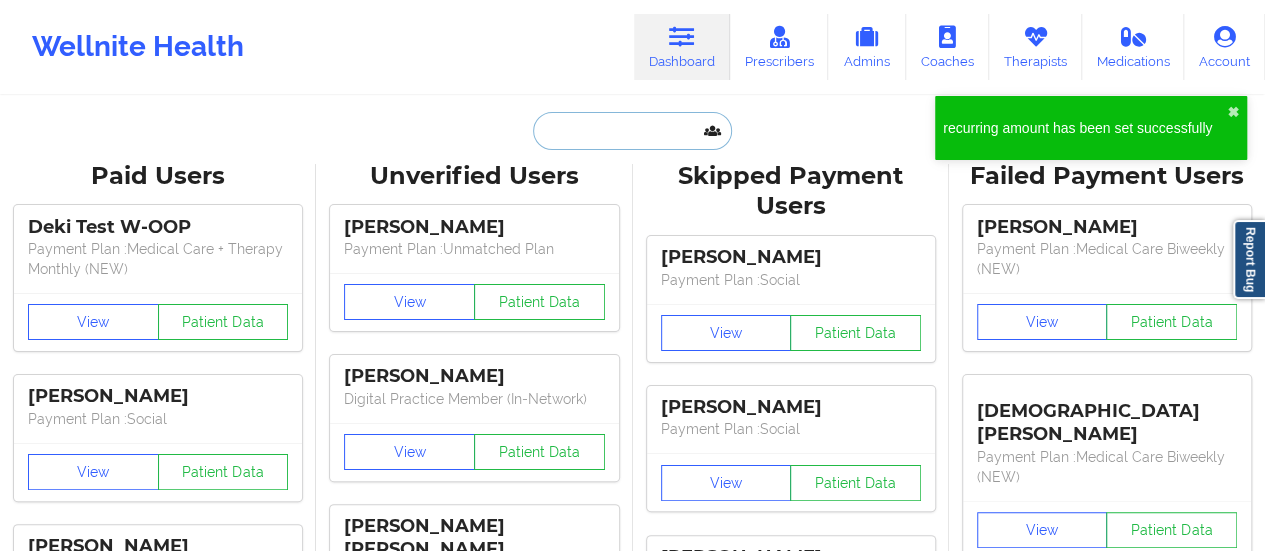 click at bounding box center [632, 131] 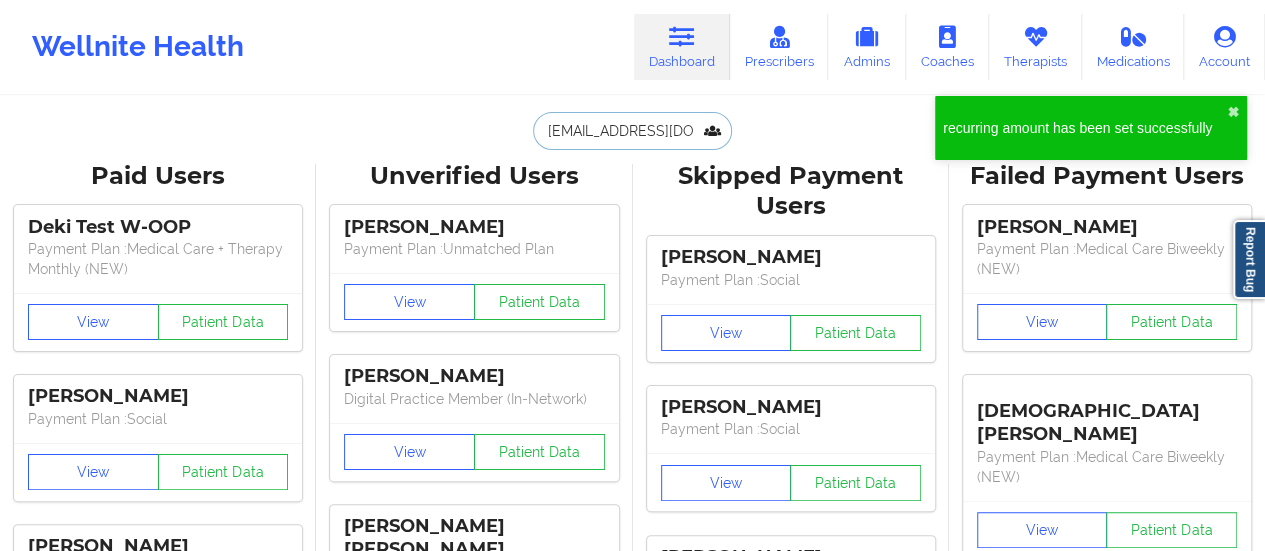 scroll, scrollTop: 0, scrollLeft: 17, axis: horizontal 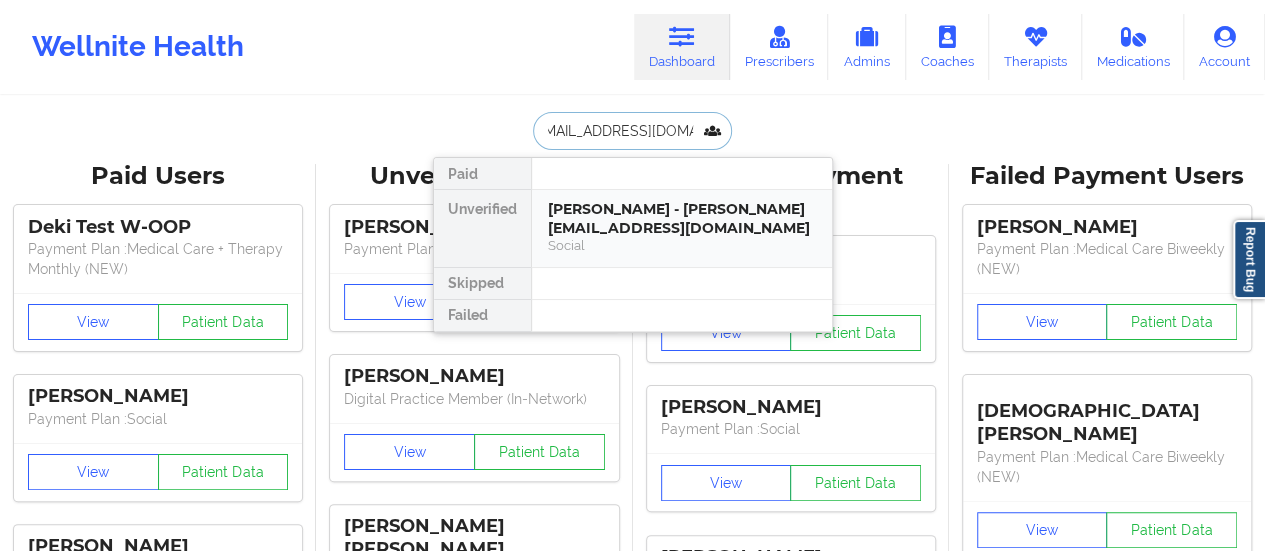 click on "Social" at bounding box center (682, 245) 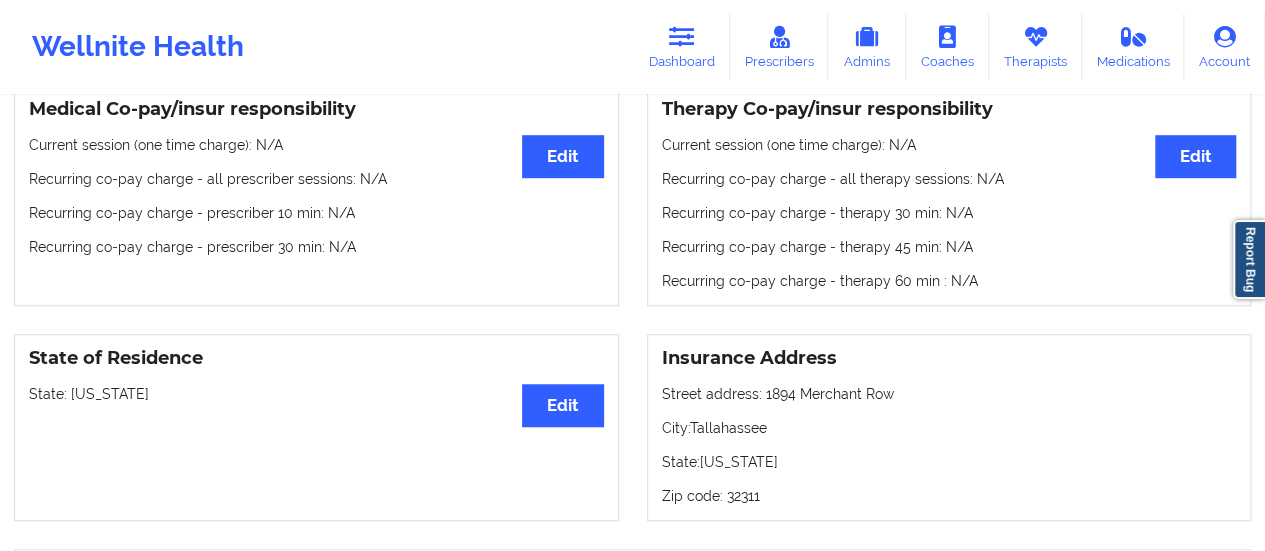 scroll, scrollTop: 614, scrollLeft: 0, axis: vertical 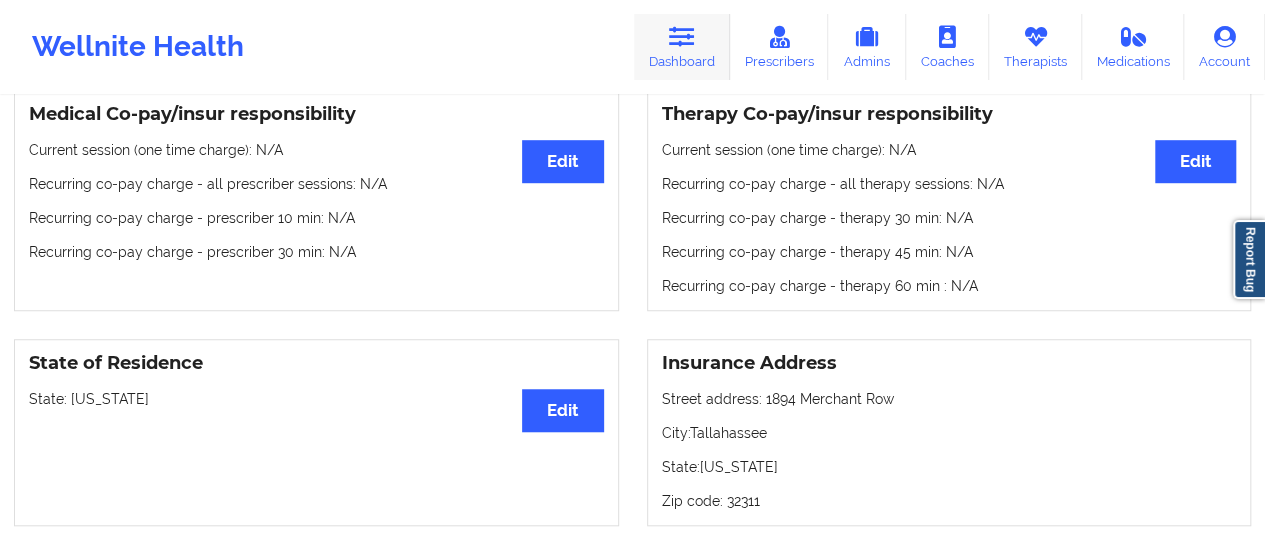 click on "Dashboard" at bounding box center (682, 47) 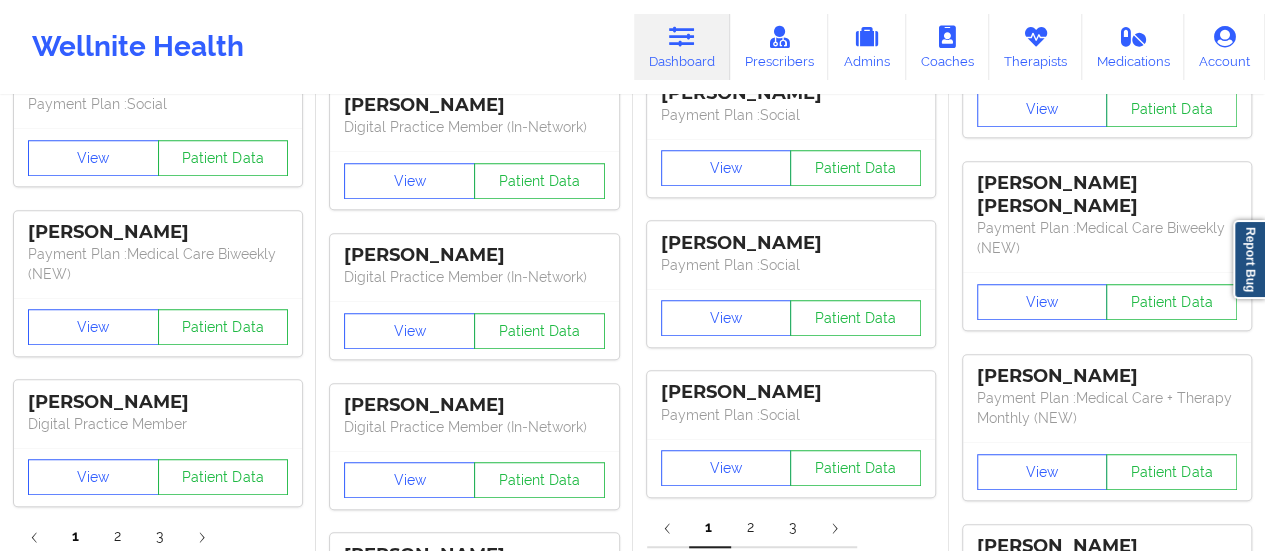 scroll, scrollTop: 0, scrollLeft: 0, axis: both 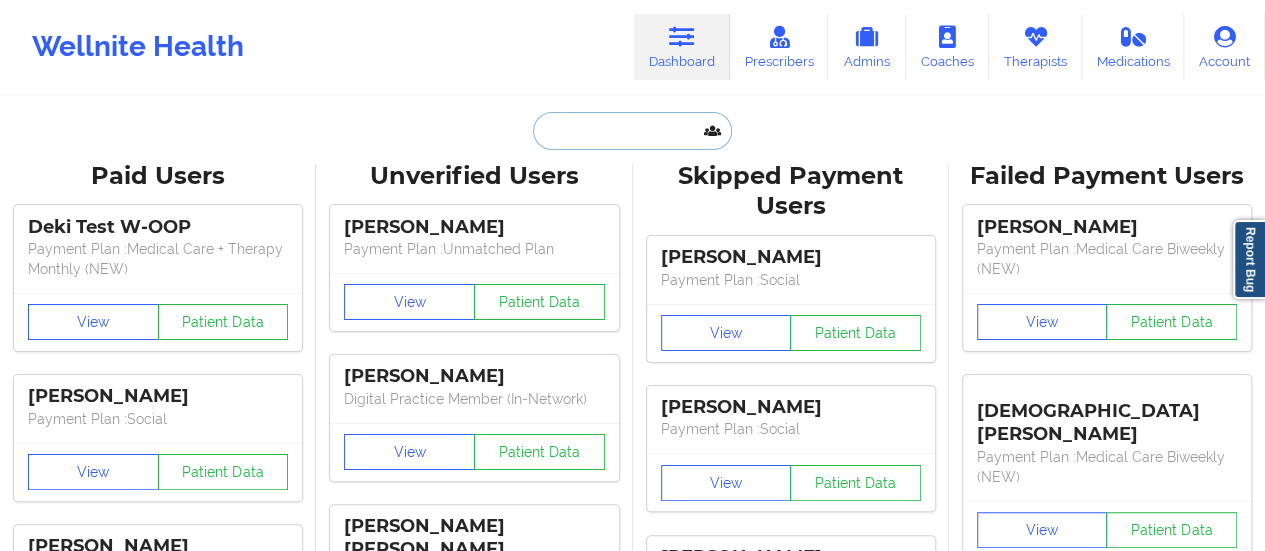 click at bounding box center [632, 131] 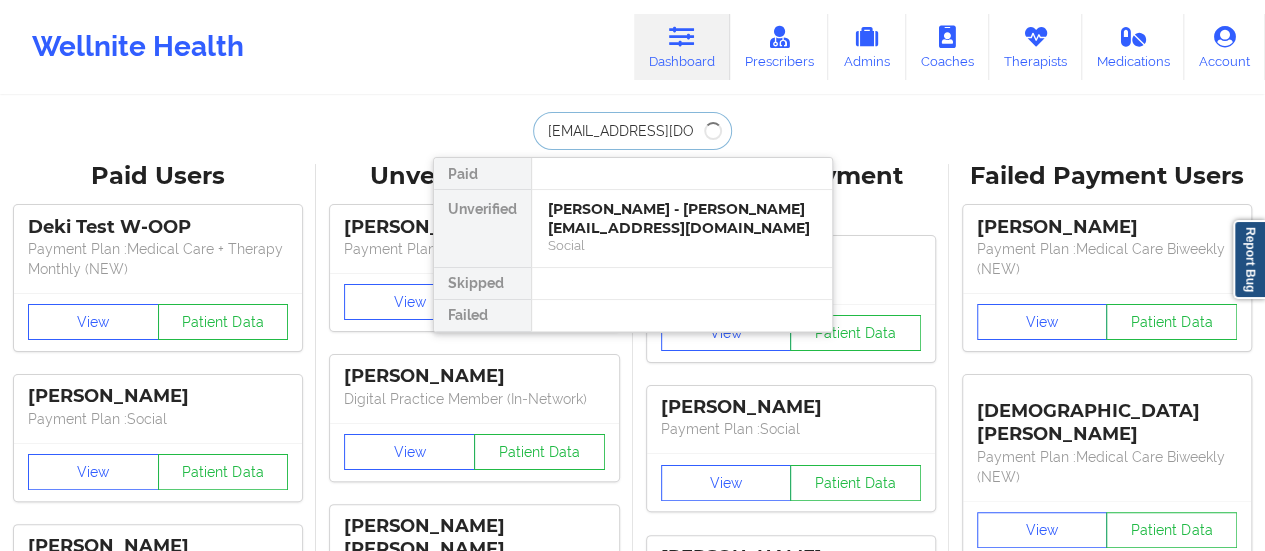 type on "[EMAIL_ADDRESS][DOMAIN_NAME]" 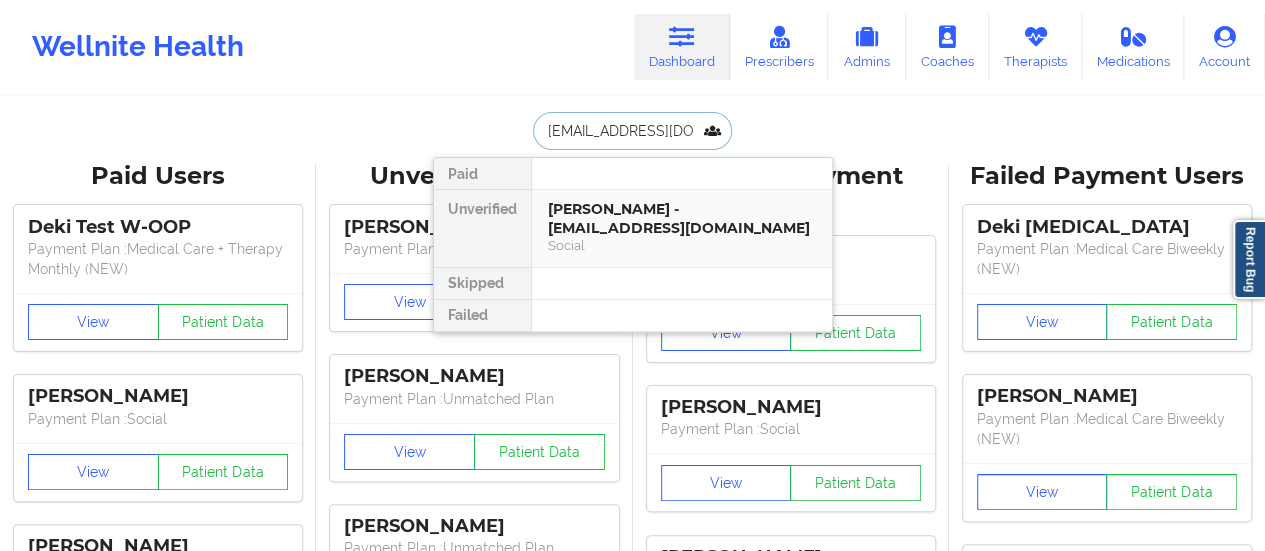 click on "[PERSON_NAME] - [EMAIL_ADDRESS][DOMAIN_NAME]" at bounding box center [682, 218] 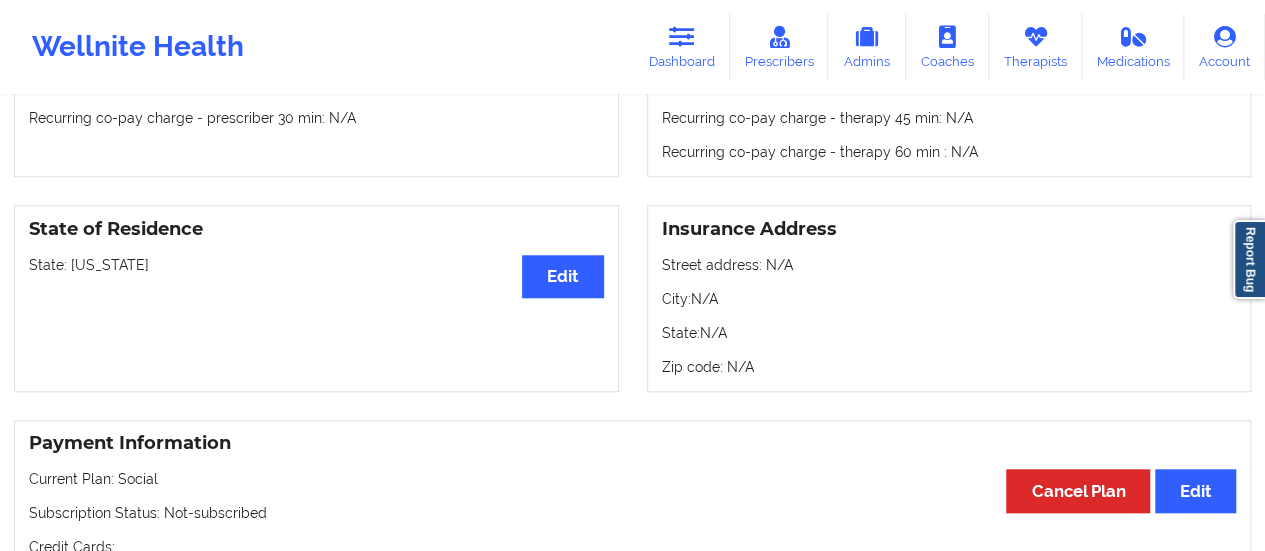 scroll, scrollTop: 735, scrollLeft: 0, axis: vertical 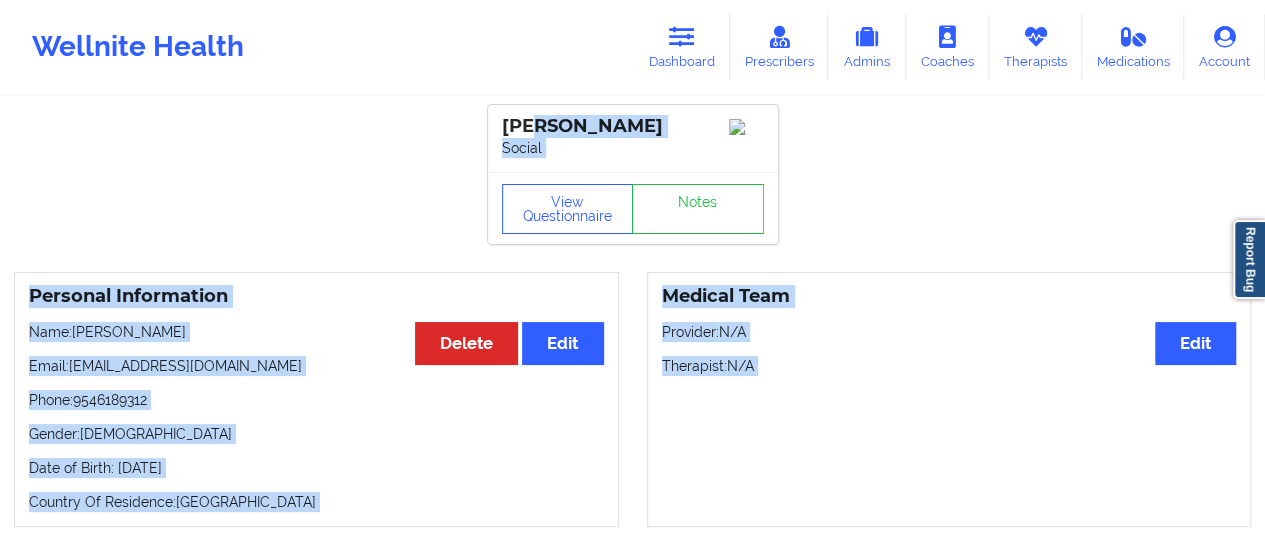 drag, startPoint x: 313, startPoint y: 303, endPoint x: 530, endPoint y: -121, distance: 476.30347 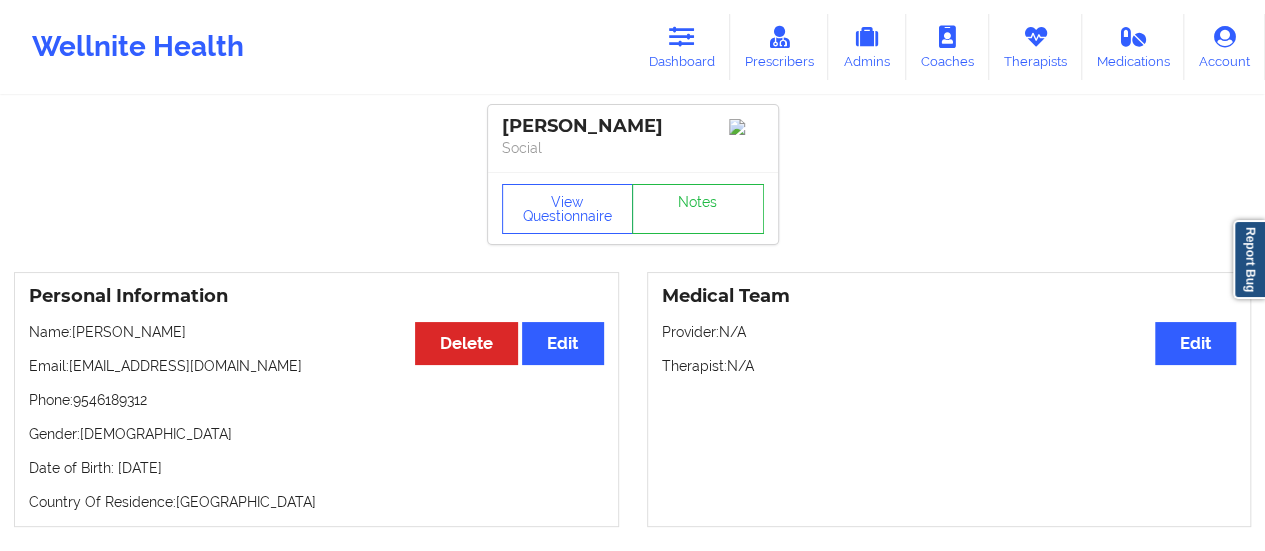 click on "Wellnite Health Dashboard Prescribers Admins Coaches Therapists Medications Account" at bounding box center (632, 47) 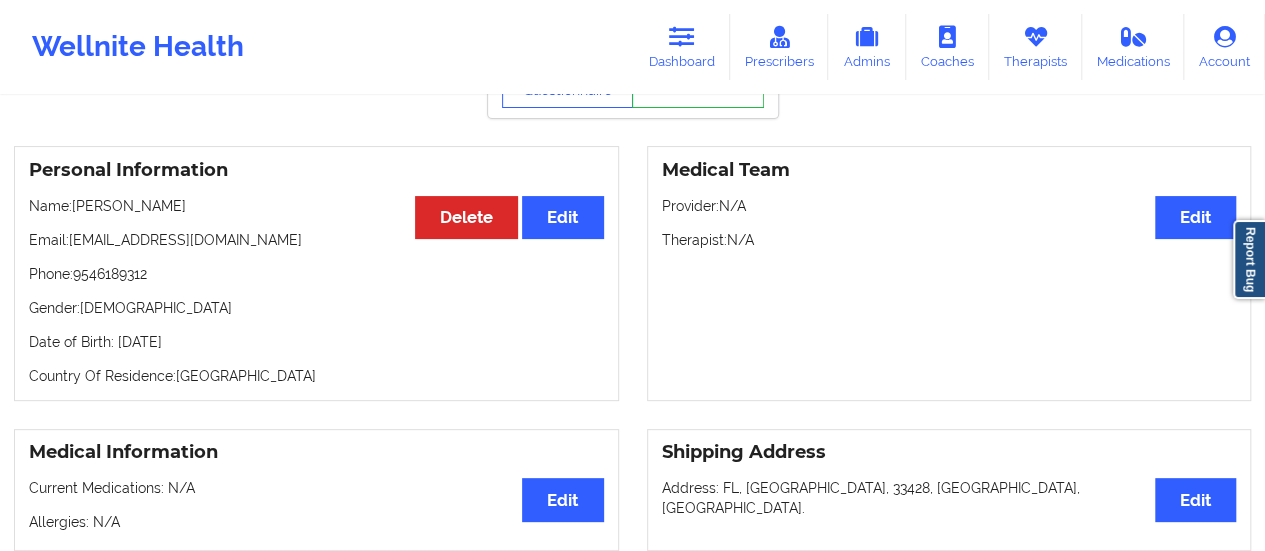 scroll, scrollTop: 0, scrollLeft: 0, axis: both 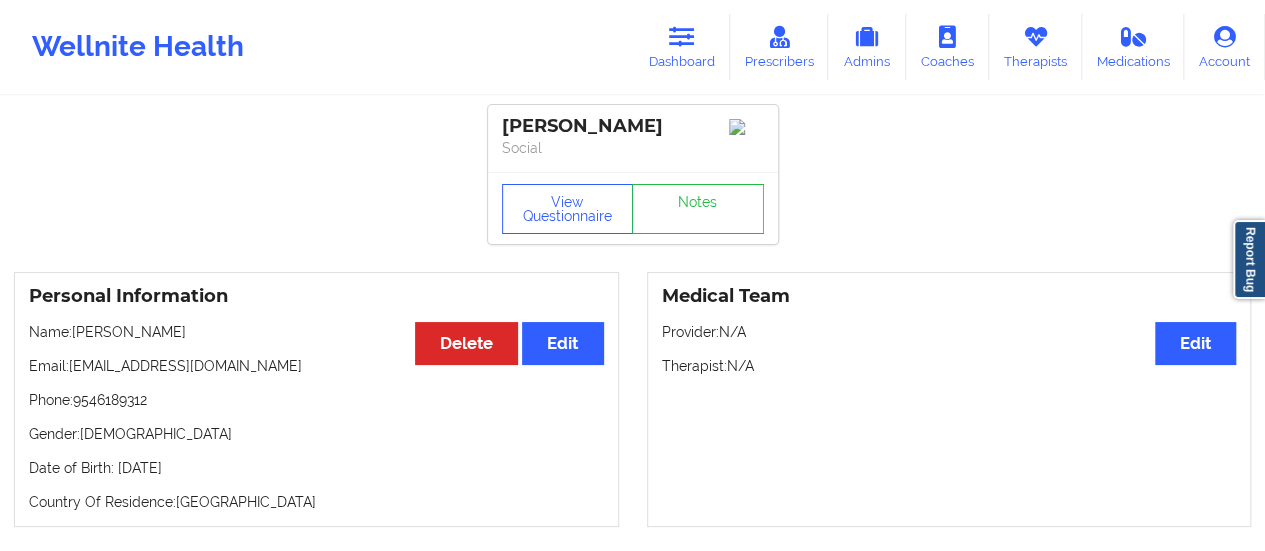 drag, startPoint x: 73, startPoint y: 338, endPoint x: 244, endPoint y: 332, distance: 171.10522 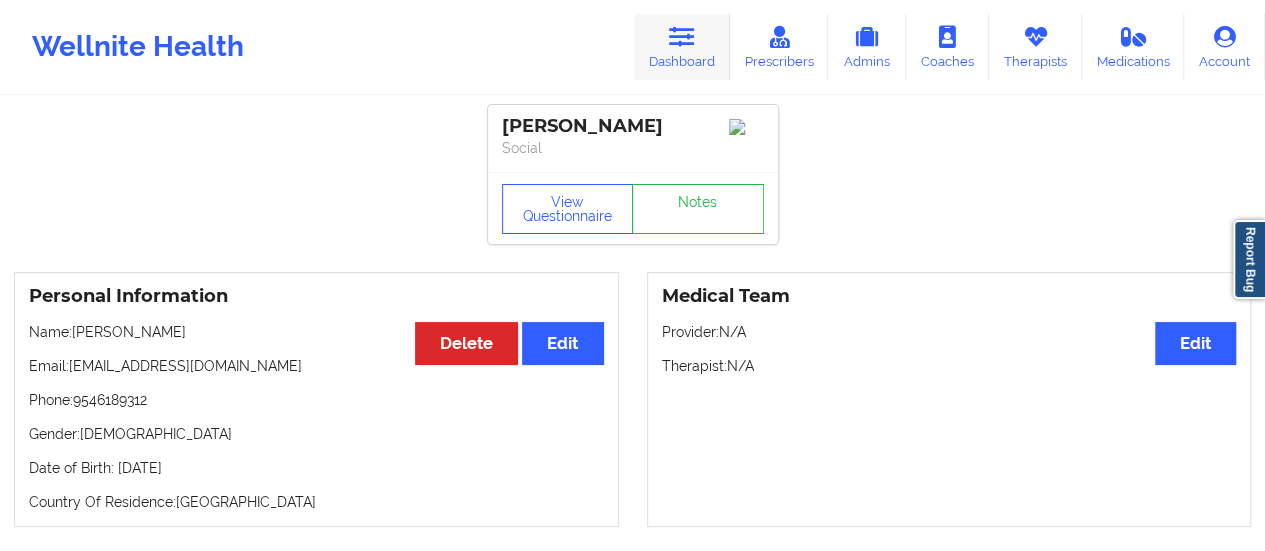 click at bounding box center [682, 37] 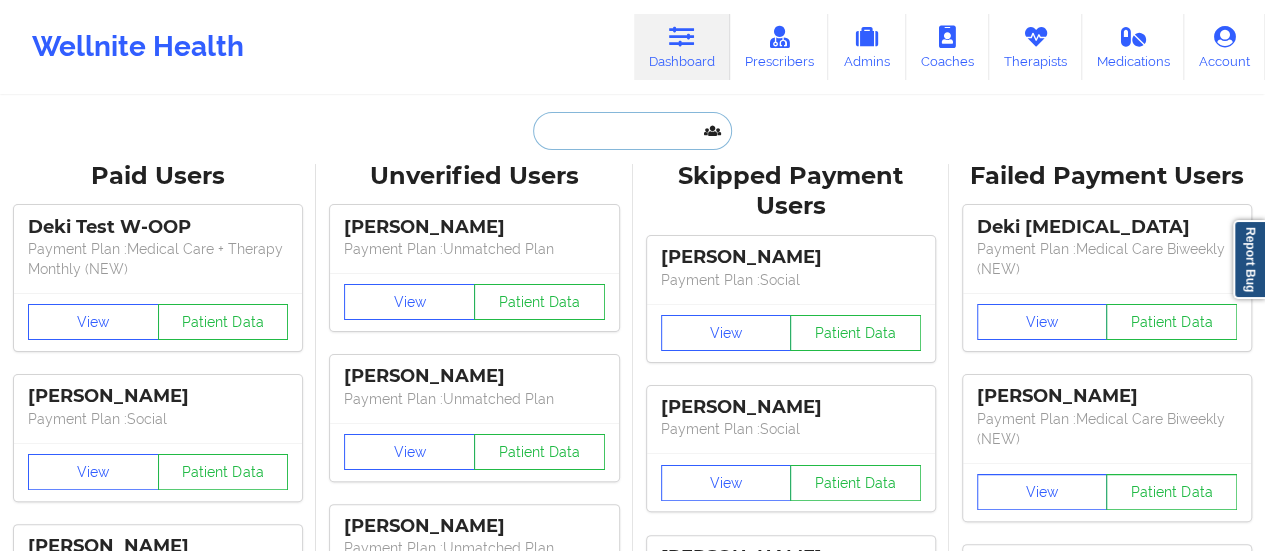click at bounding box center (632, 131) 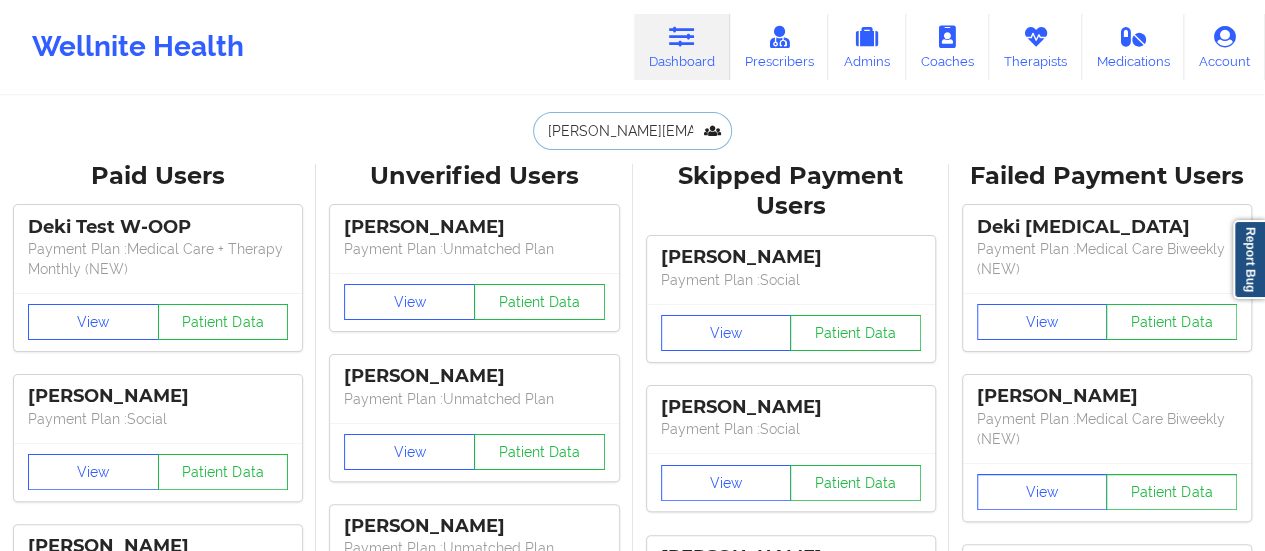 scroll, scrollTop: 0, scrollLeft: 51, axis: horizontal 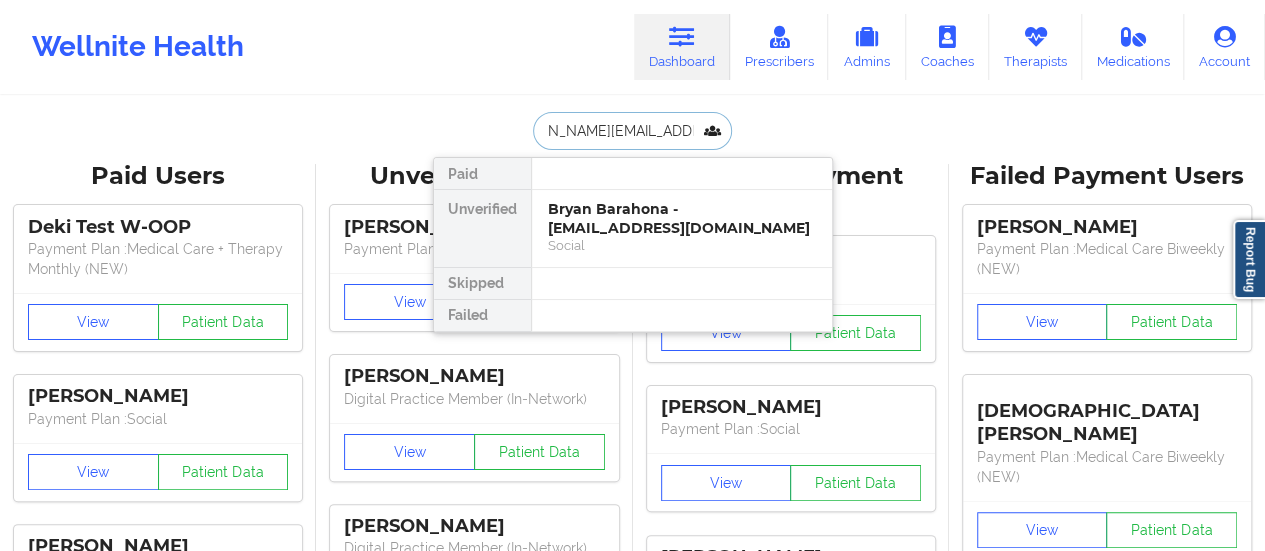 click on "Bryan Barahona - [EMAIL_ADDRESS][DOMAIN_NAME]" at bounding box center [682, 218] 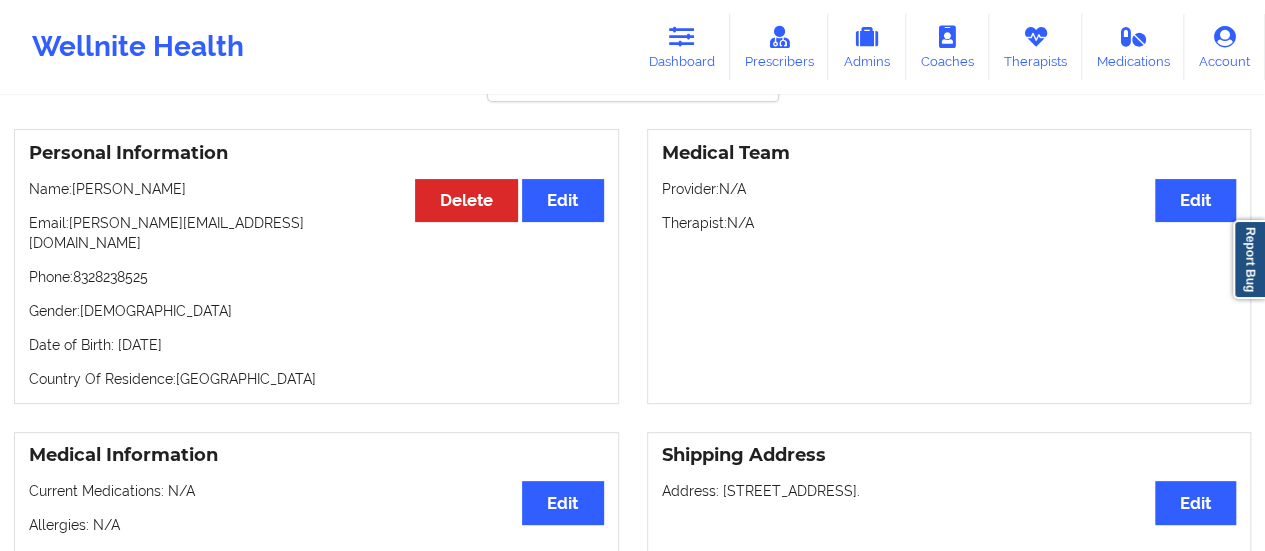 scroll, scrollTop: 0, scrollLeft: 0, axis: both 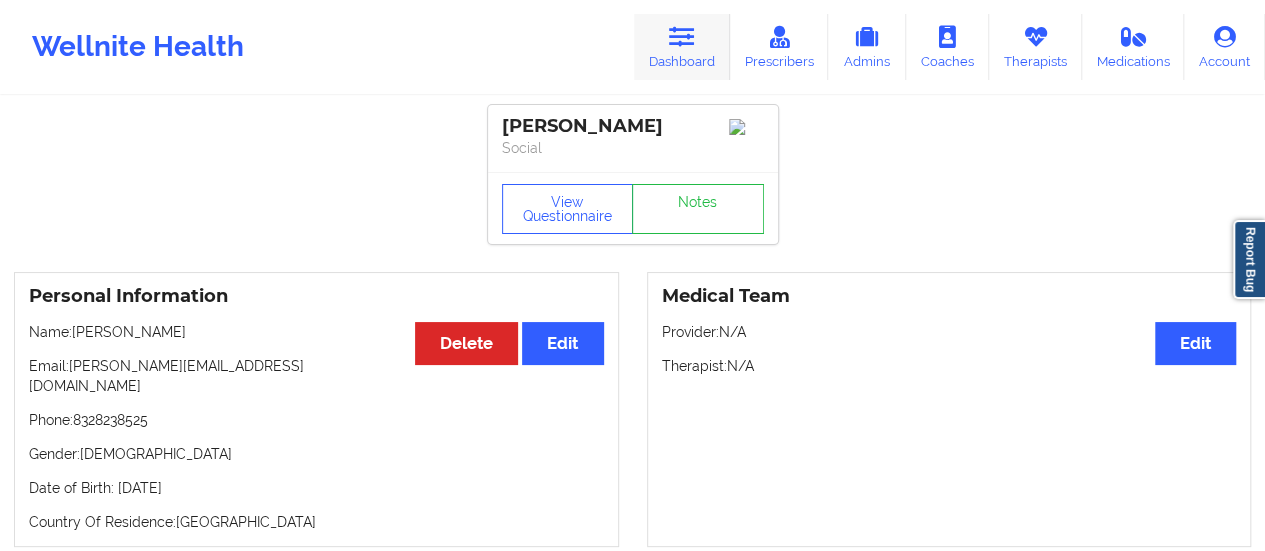 click on "Dashboard" at bounding box center (682, 47) 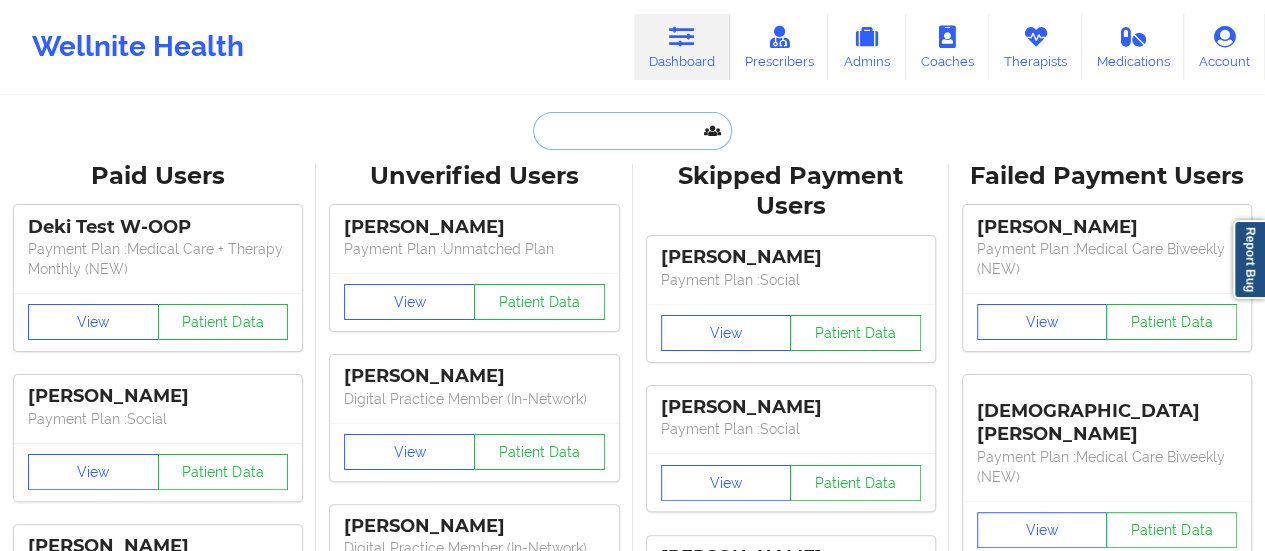click at bounding box center (632, 131) 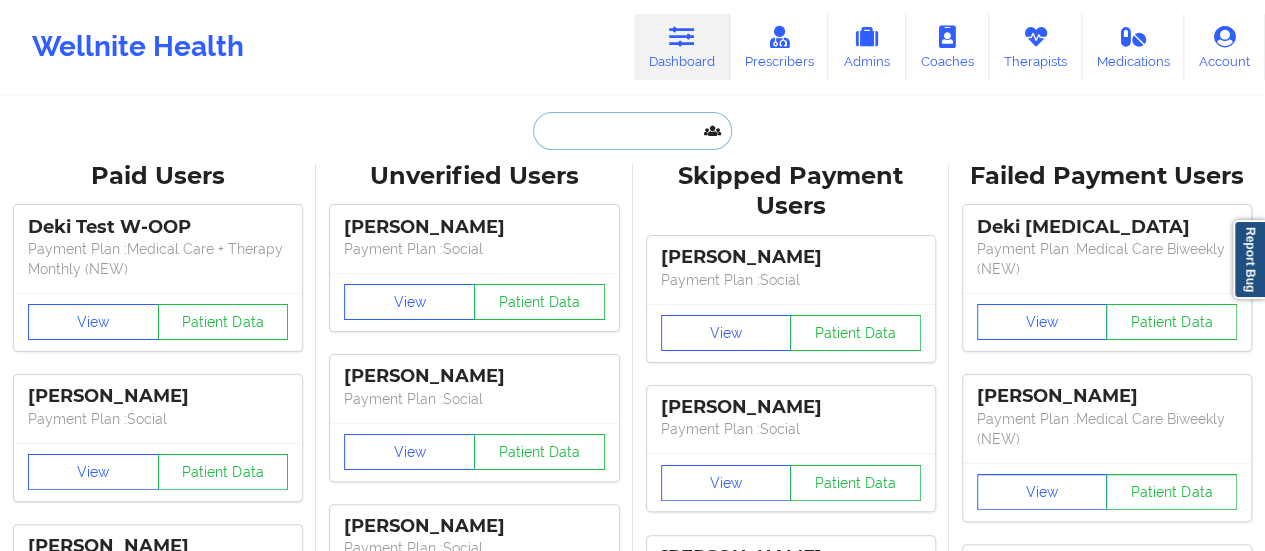 paste on "[PERSON_NAME]" 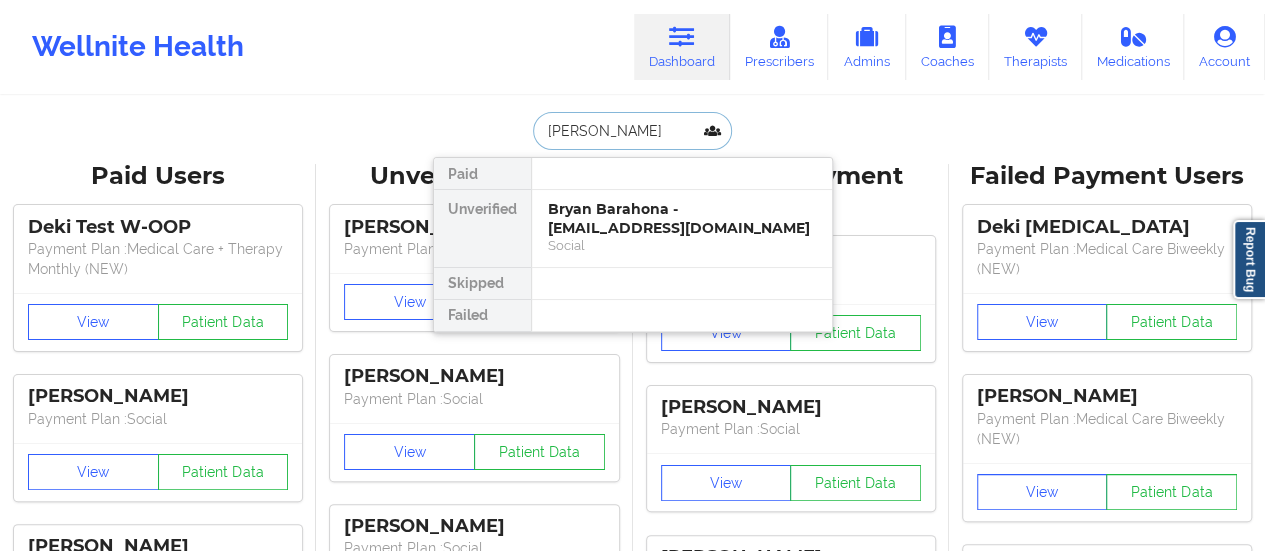 type on "[PERSON_NAME]" 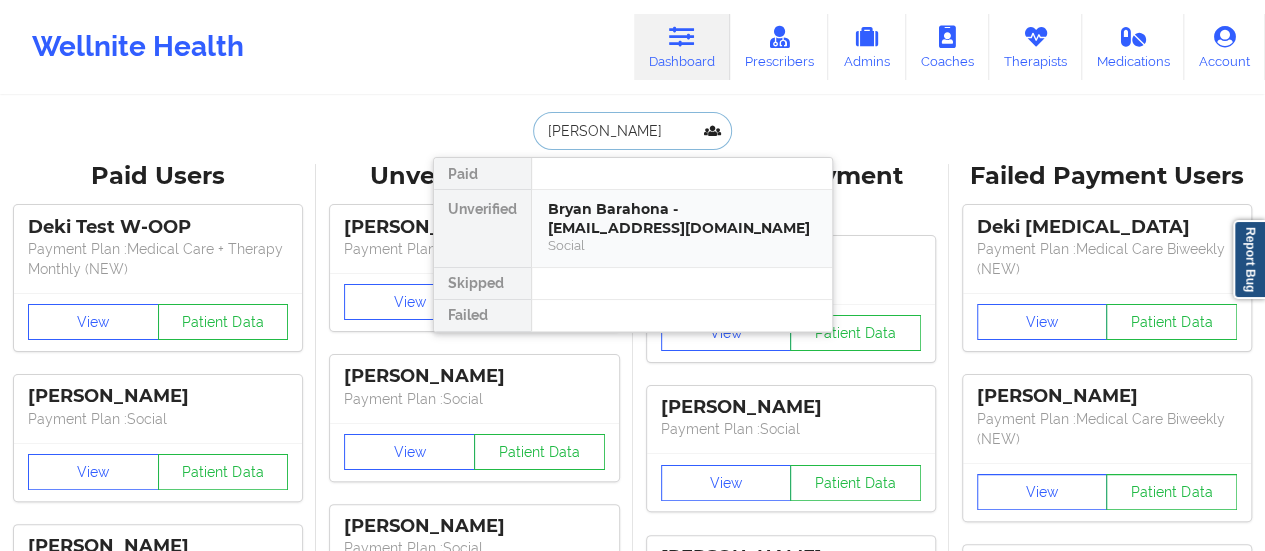 click on "Bryan Barahona - [EMAIL_ADDRESS][DOMAIN_NAME]" at bounding box center (682, 218) 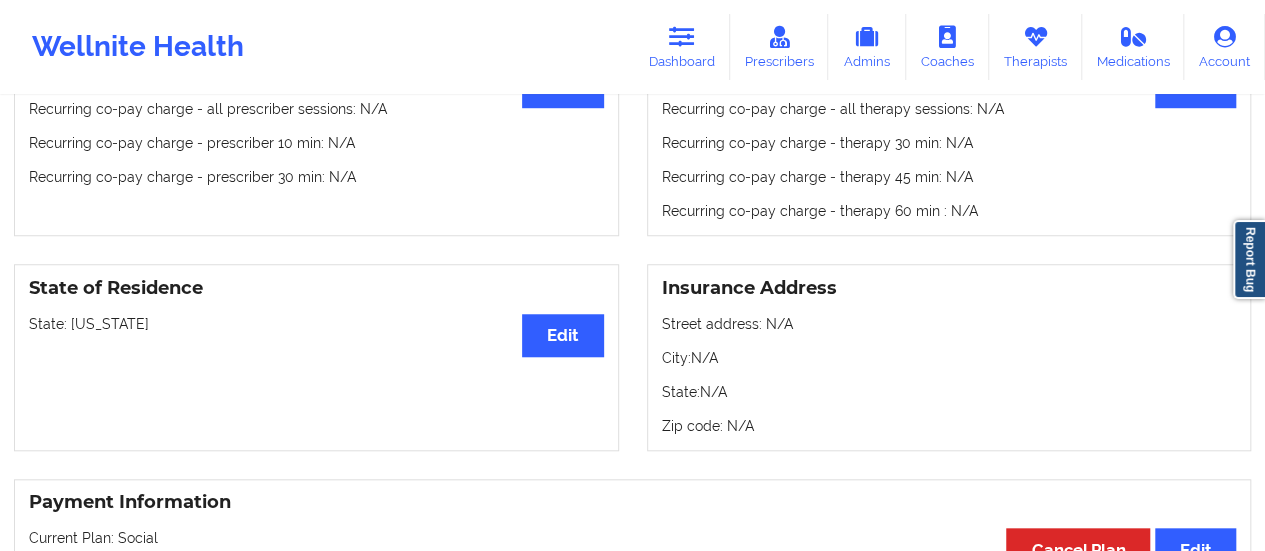scroll, scrollTop: 716, scrollLeft: 0, axis: vertical 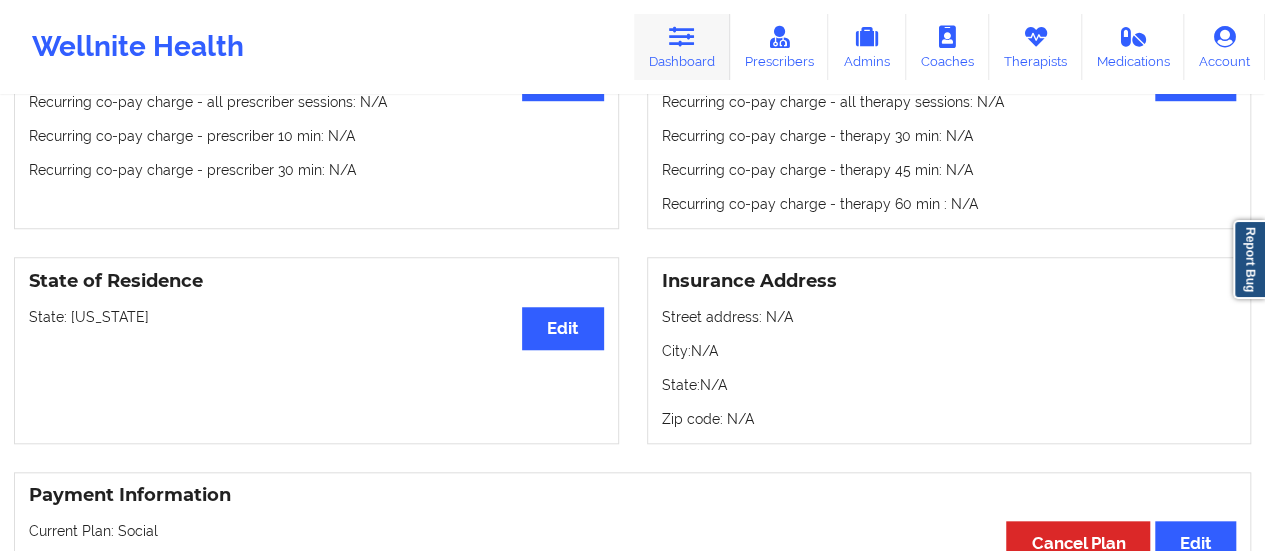 click on "Dashboard" at bounding box center (682, 47) 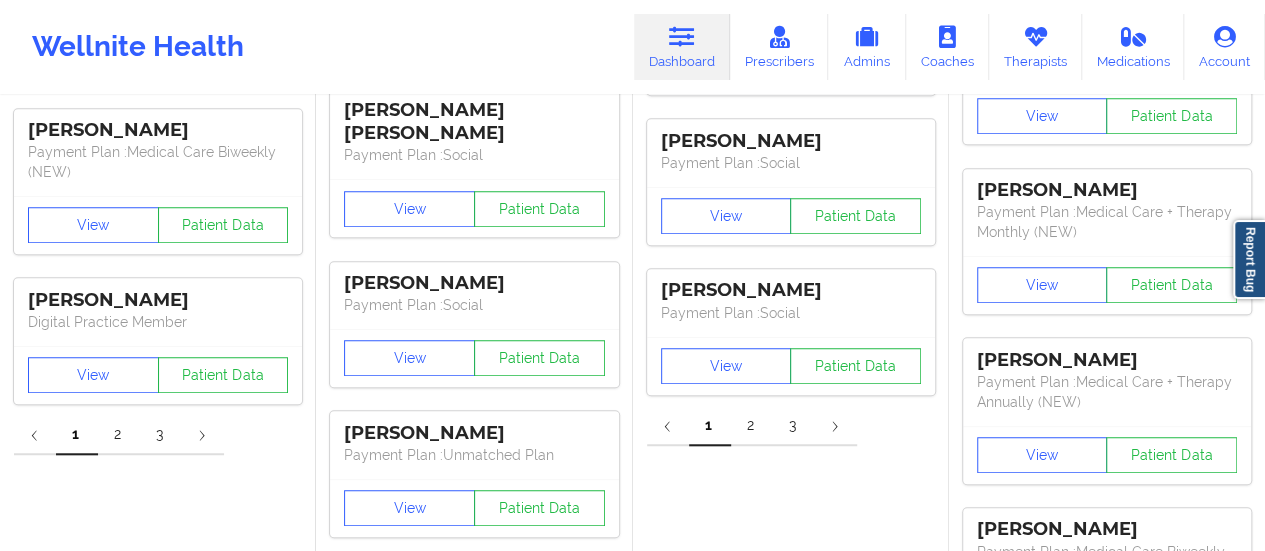 scroll, scrollTop: 0, scrollLeft: 0, axis: both 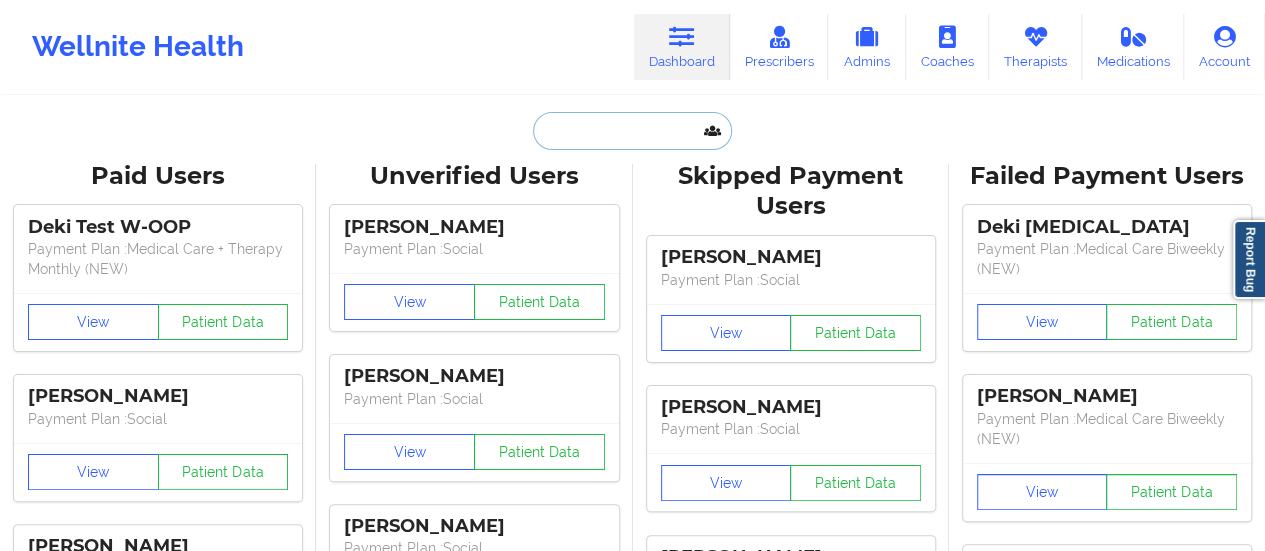 click at bounding box center [632, 131] 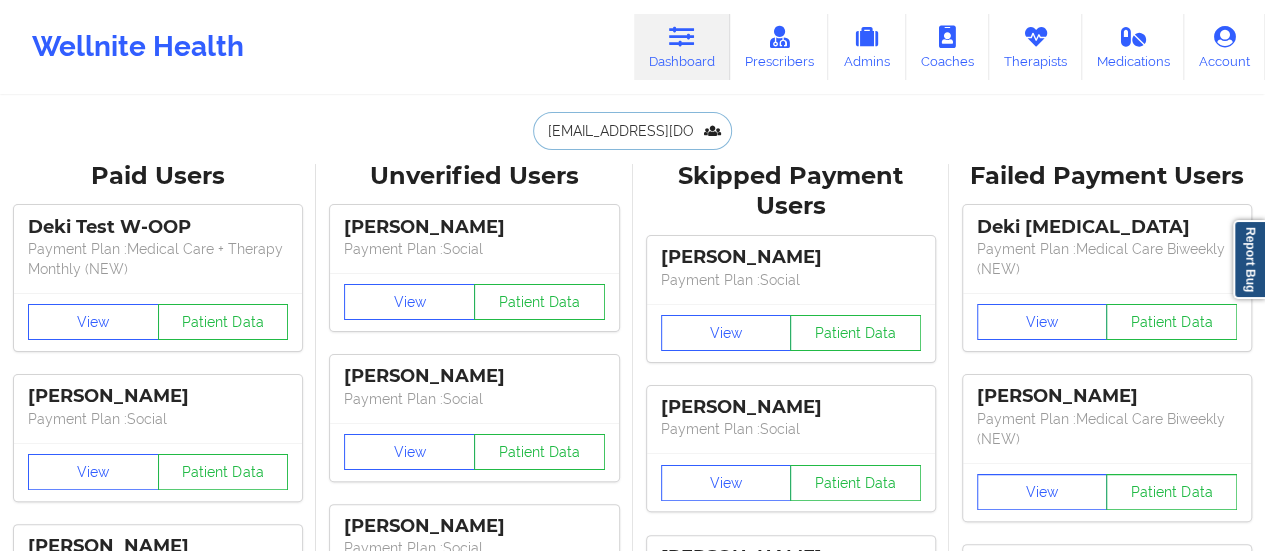 scroll, scrollTop: 0, scrollLeft: 20, axis: horizontal 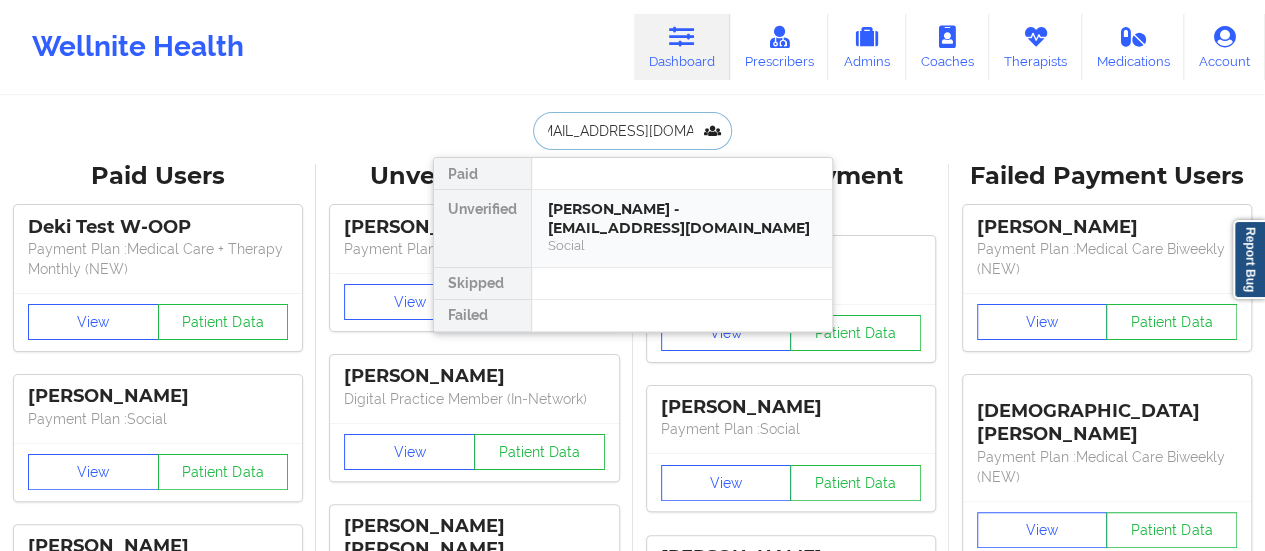 click on "Social" at bounding box center [682, 245] 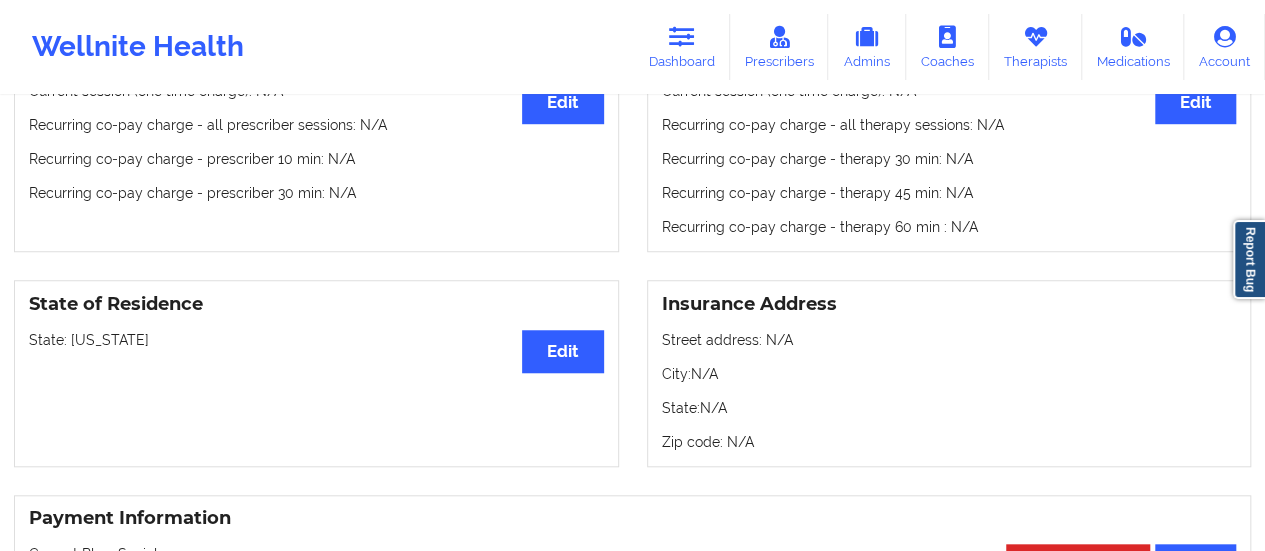 scroll, scrollTop: 0, scrollLeft: 0, axis: both 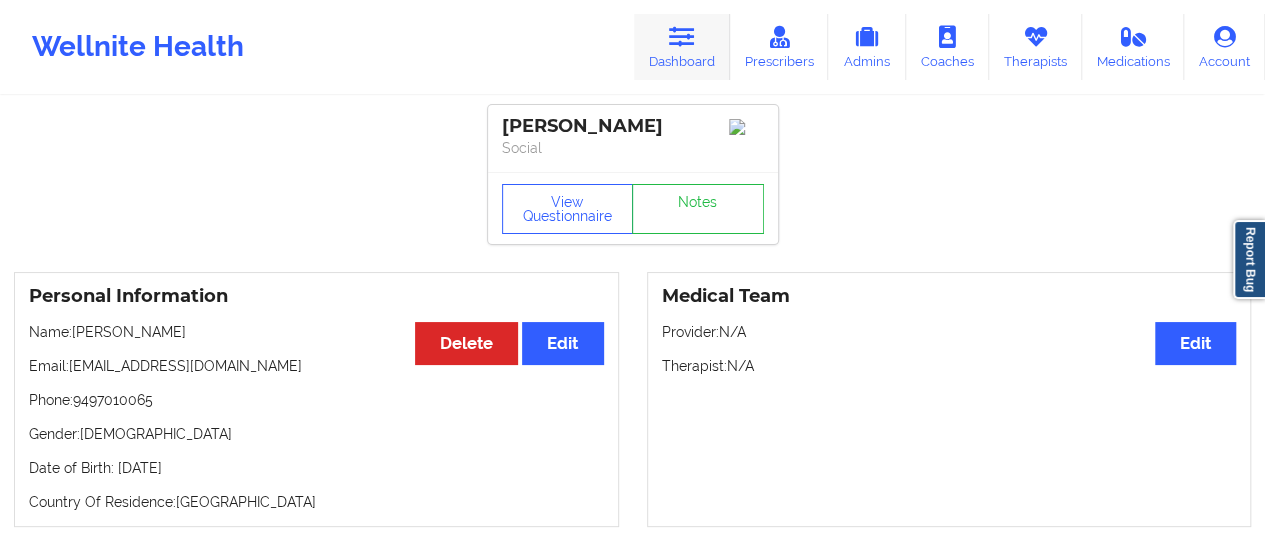 click at bounding box center [682, 37] 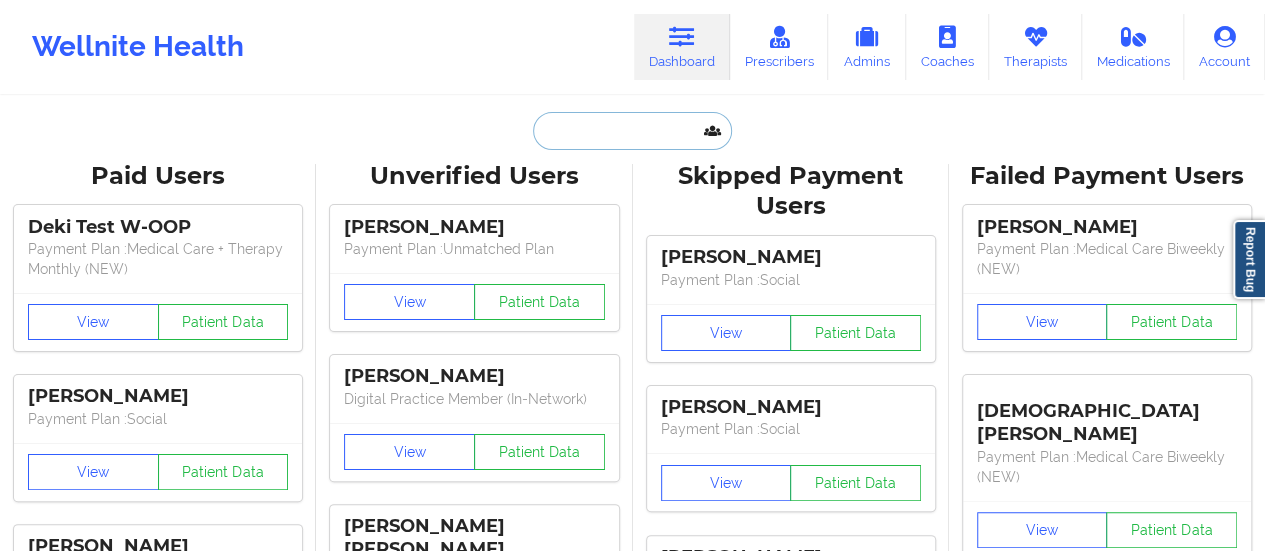 click at bounding box center [632, 131] 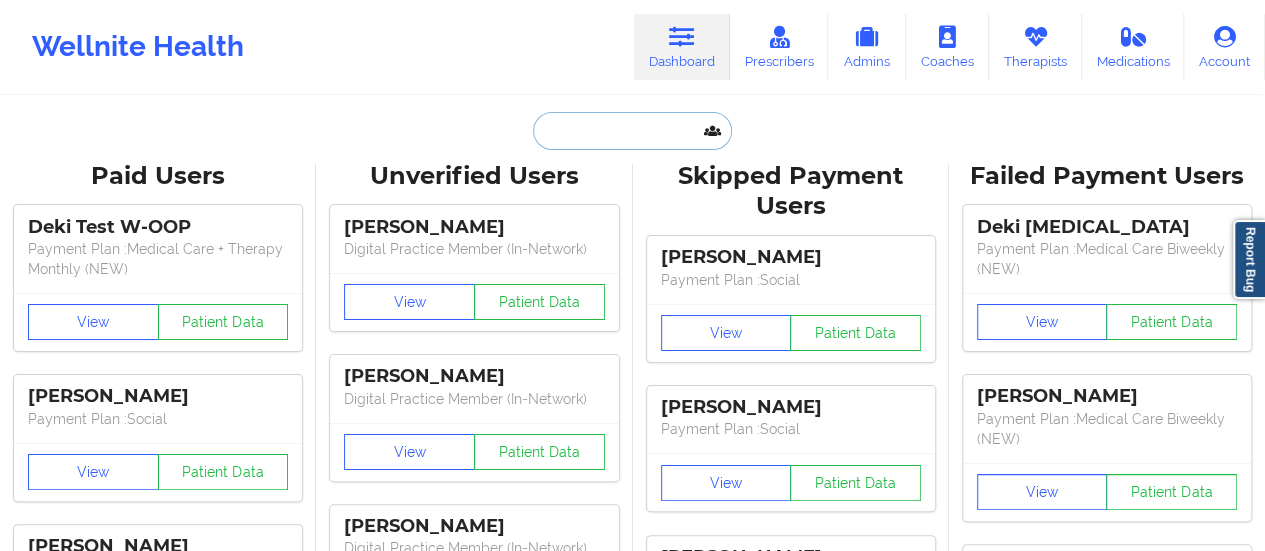 paste on "[PERSON_NAME]" 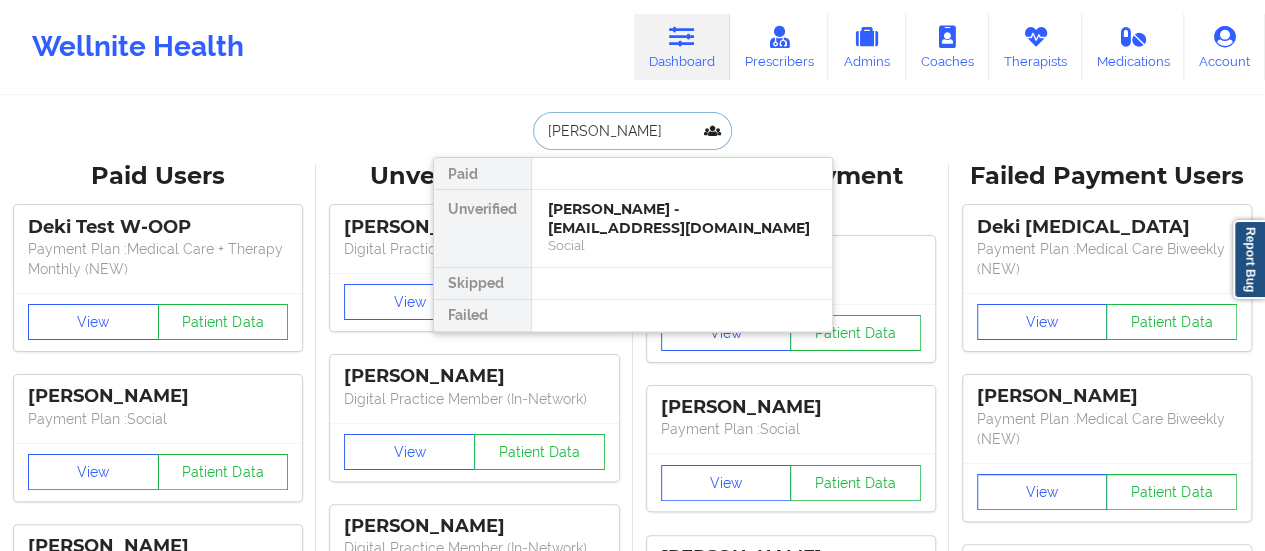 type on "[PERSON_NAME]" 